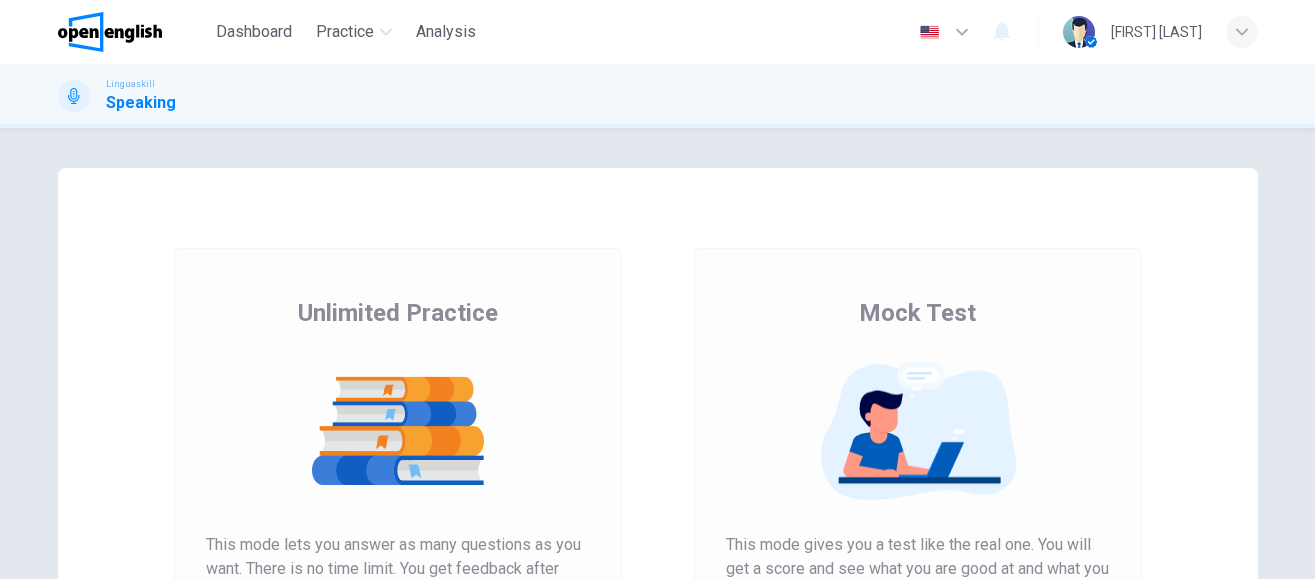 scroll, scrollTop: 0, scrollLeft: 0, axis: both 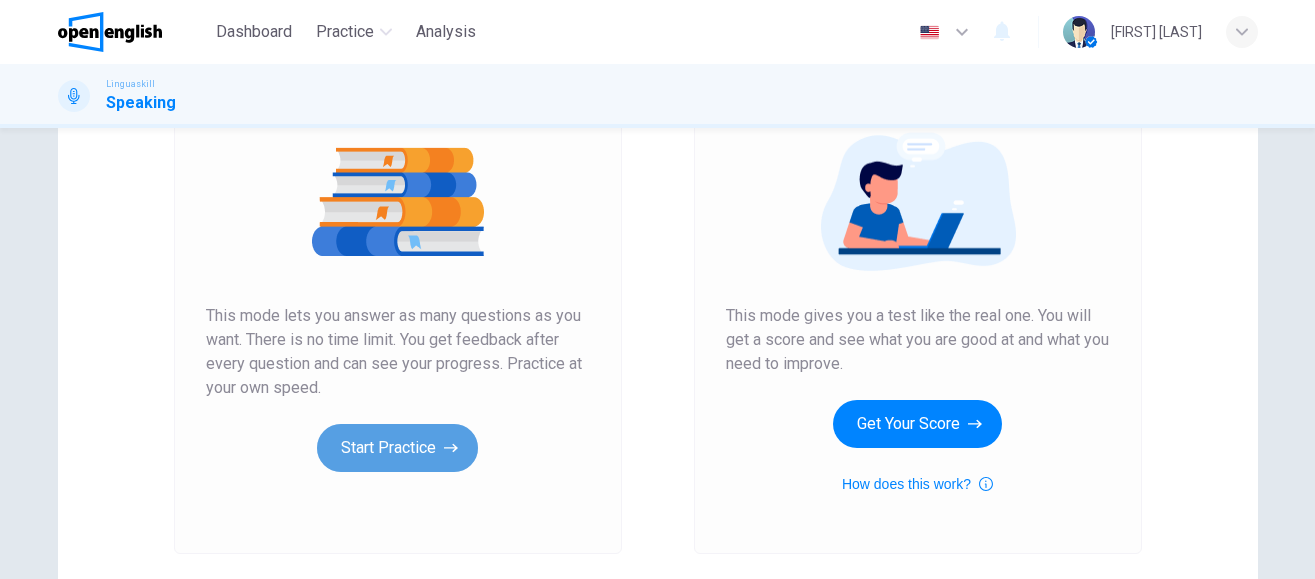 click on "Start Practice" at bounding box center (397, 448) 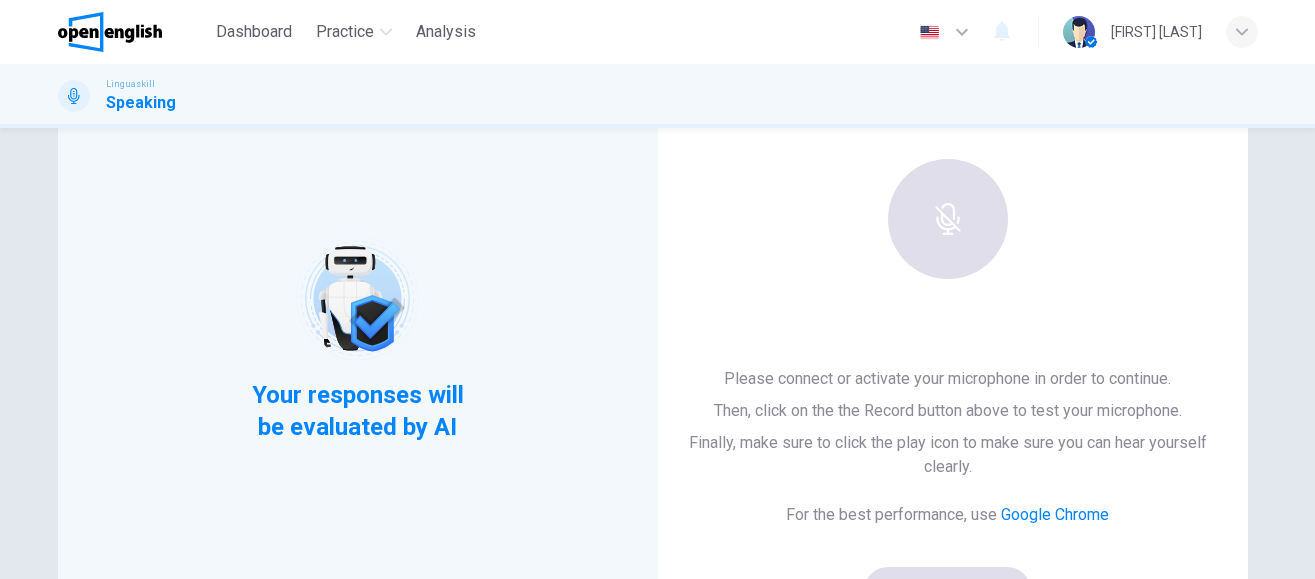 scroll, scrollTop: 121, scrollLeft: 0, axis: vertical 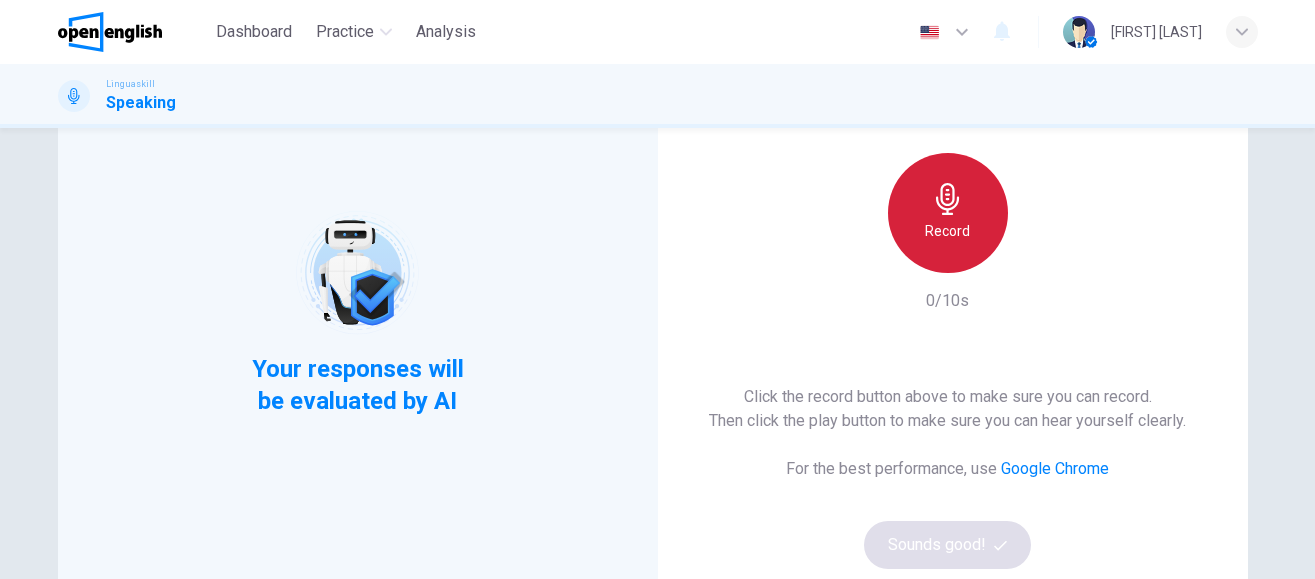 click on "Record" at bounding box center (948, 213) 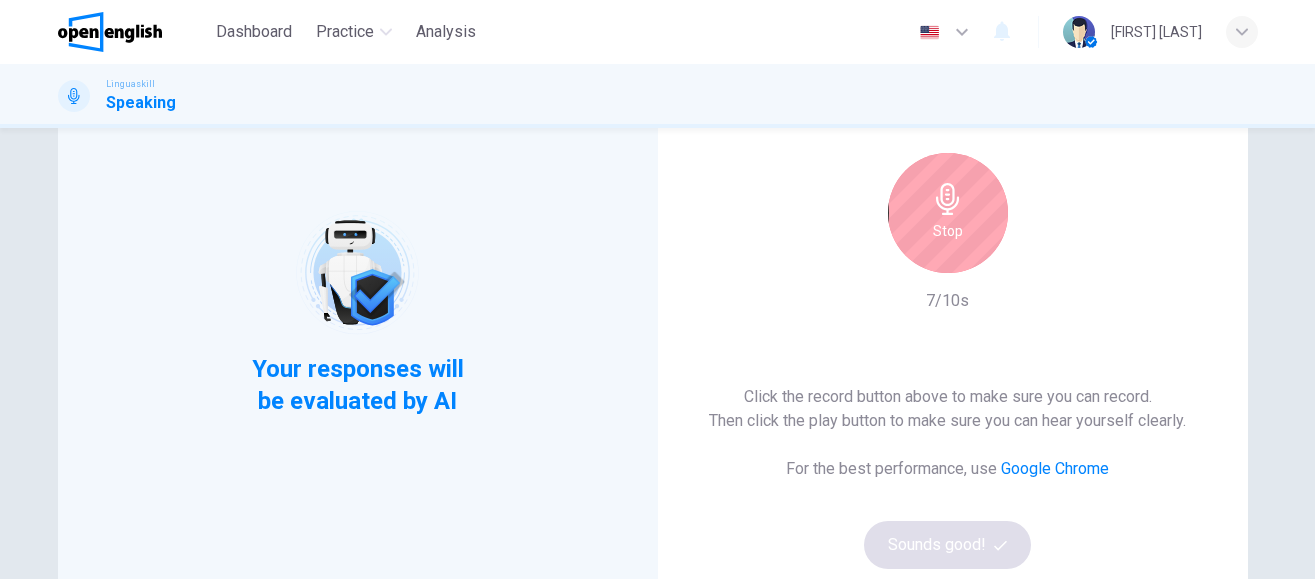 click on "Stop" at bounding box center (948, 213) 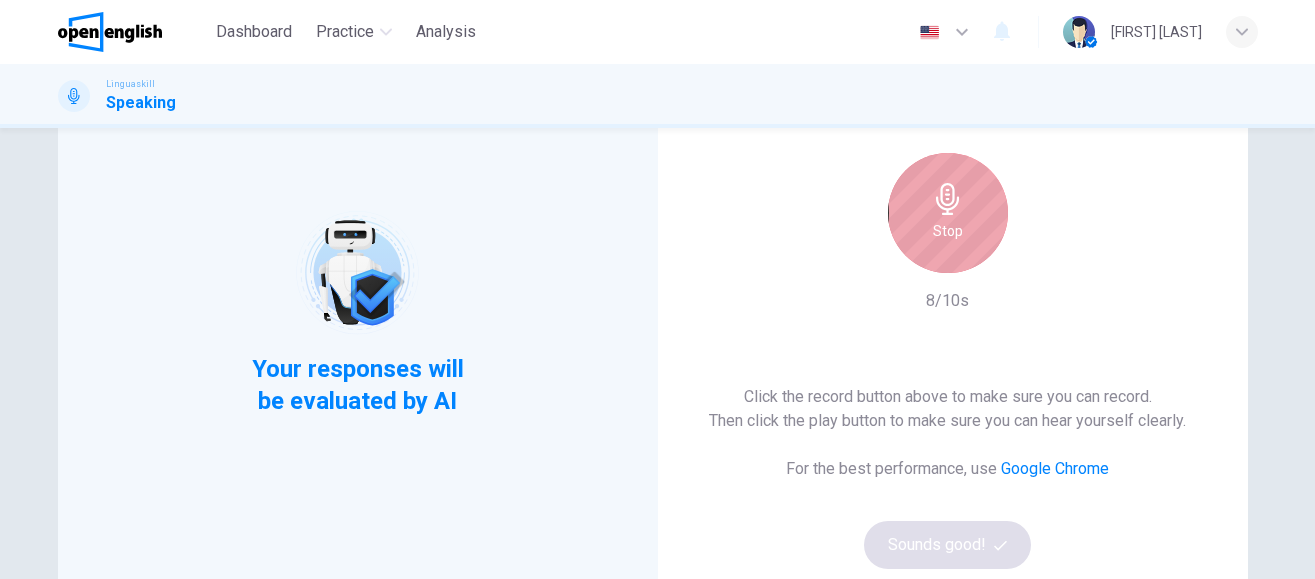 click on "Stop" at bounding box center [948, 231] 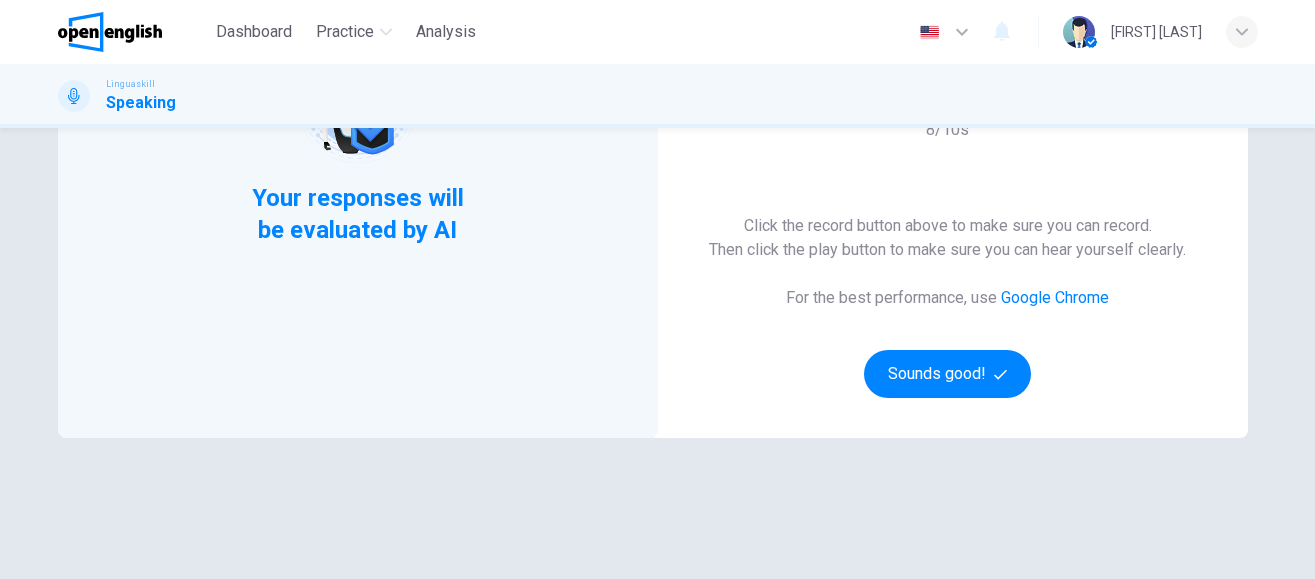 scroll, scrollTop: 178, scrollLeft: 0, axis: vertical 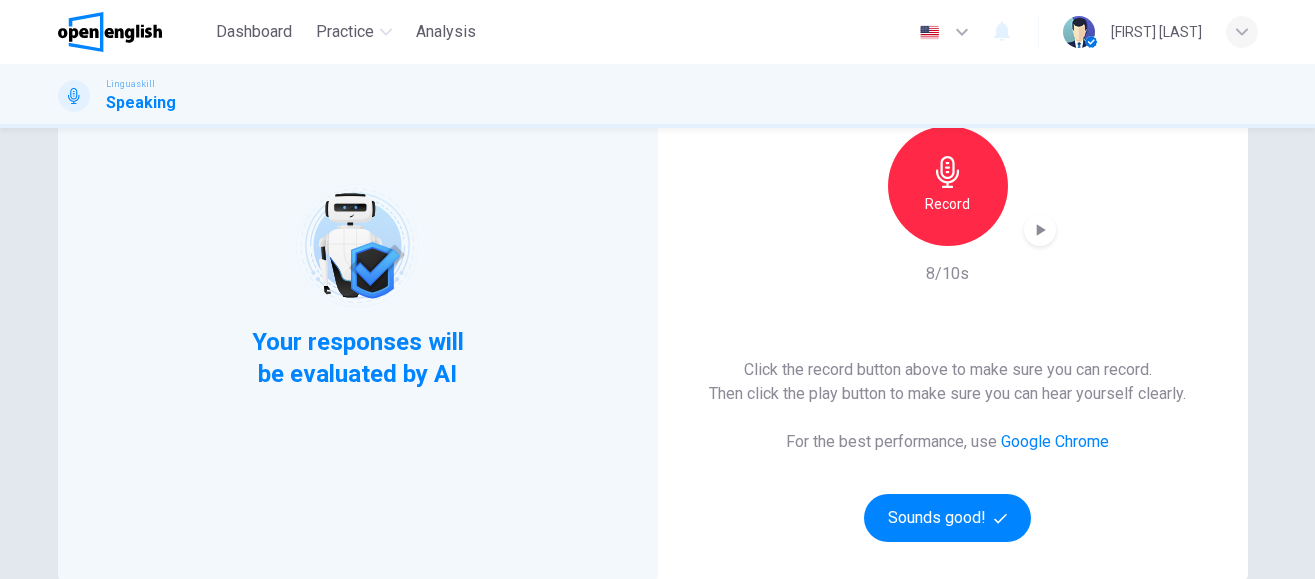 click 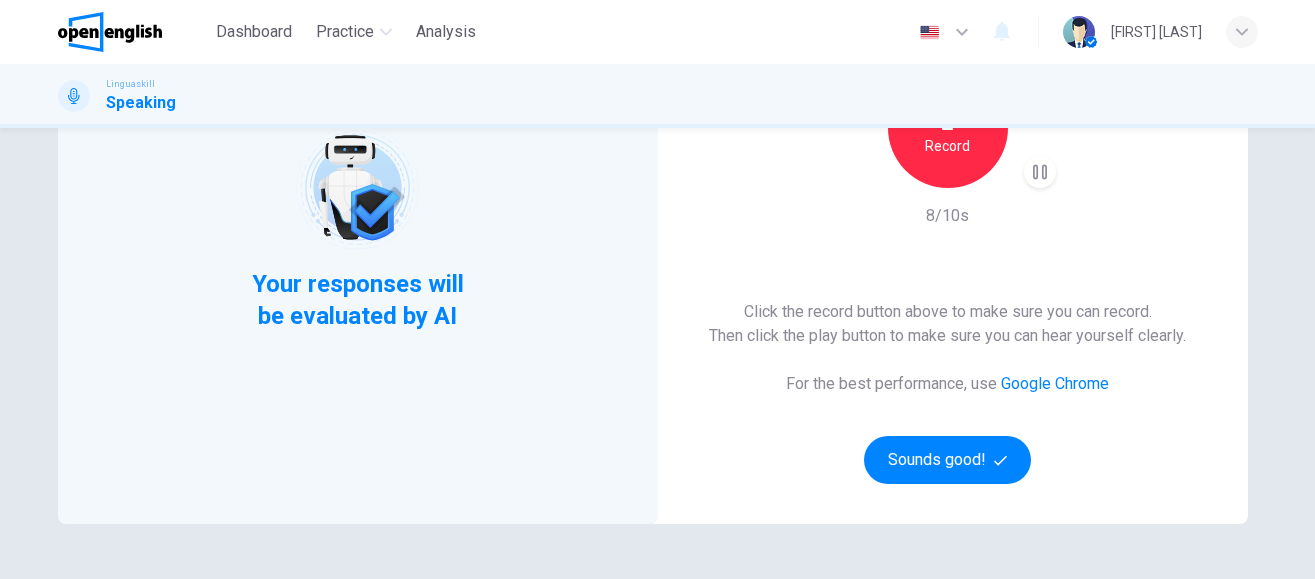 scroll, scrollTop: 137, scrollLeft: 0, axis: vertical 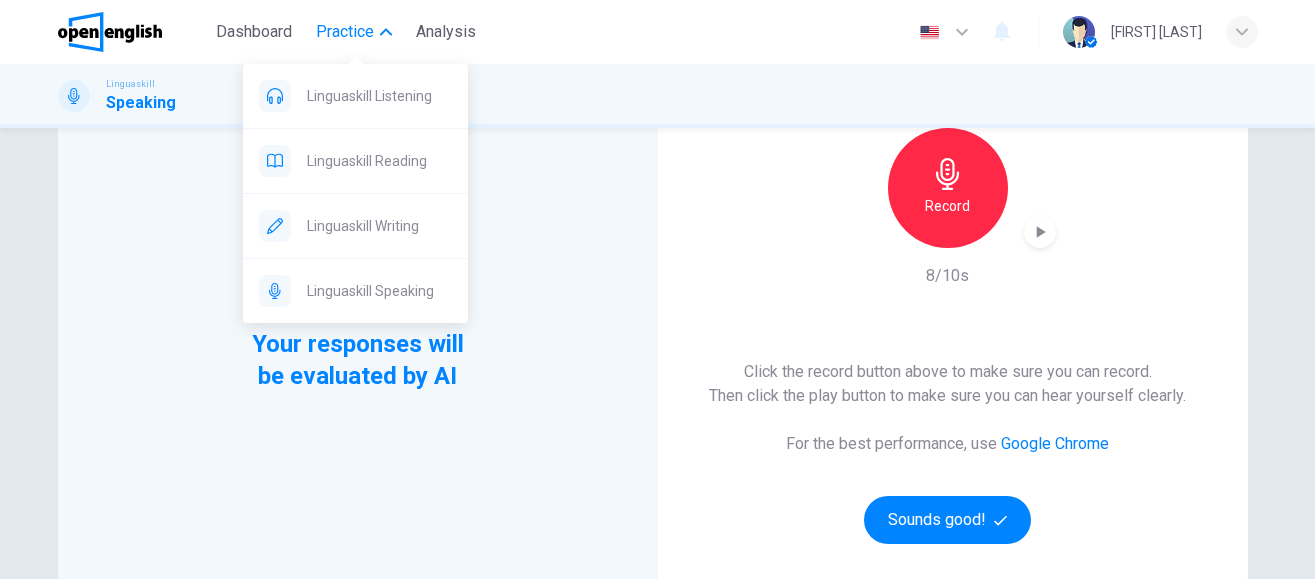 click 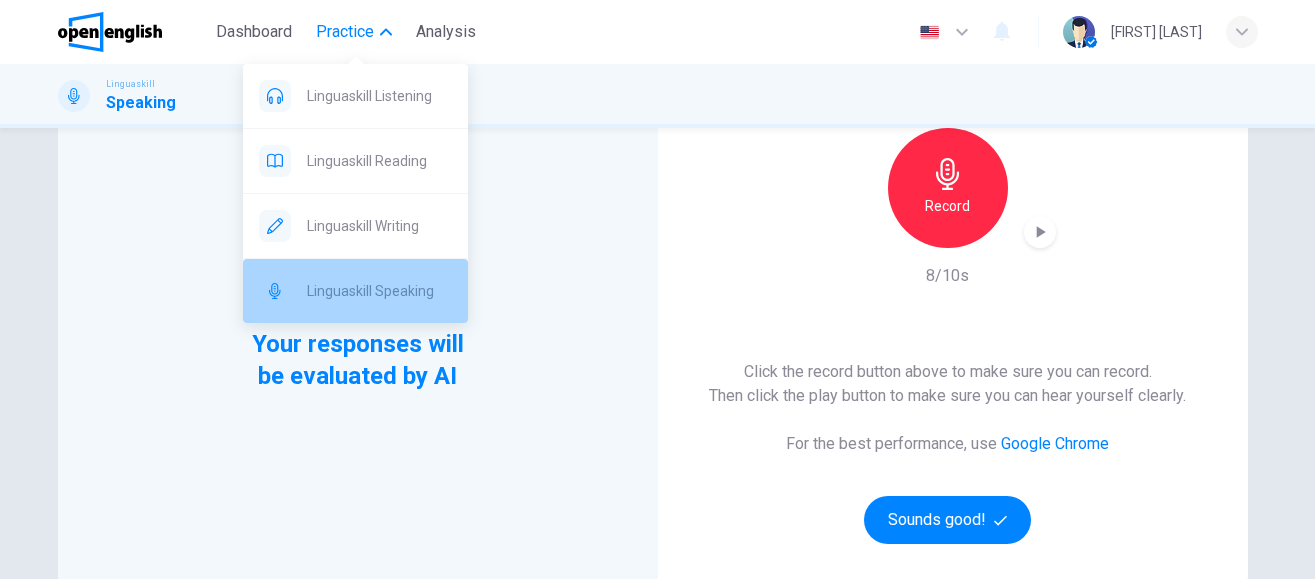 click on "Linguaskill Speaking" at bounding box center [379, 291] 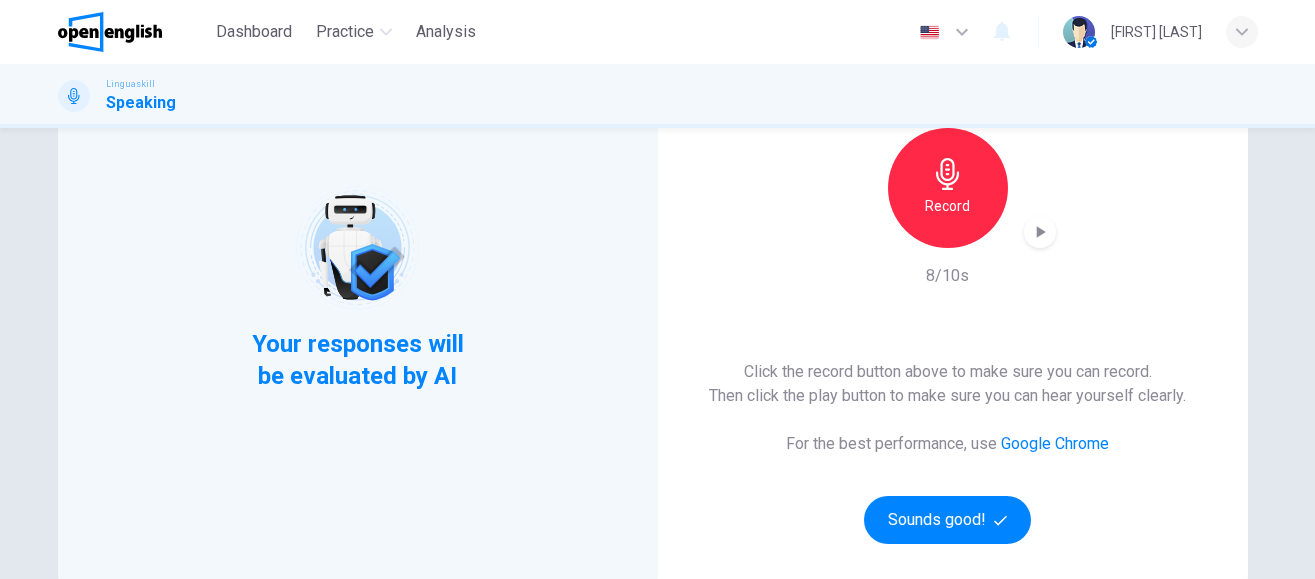 click on "Your responses will be evaluated by AI" at bounding box center [357, 360] 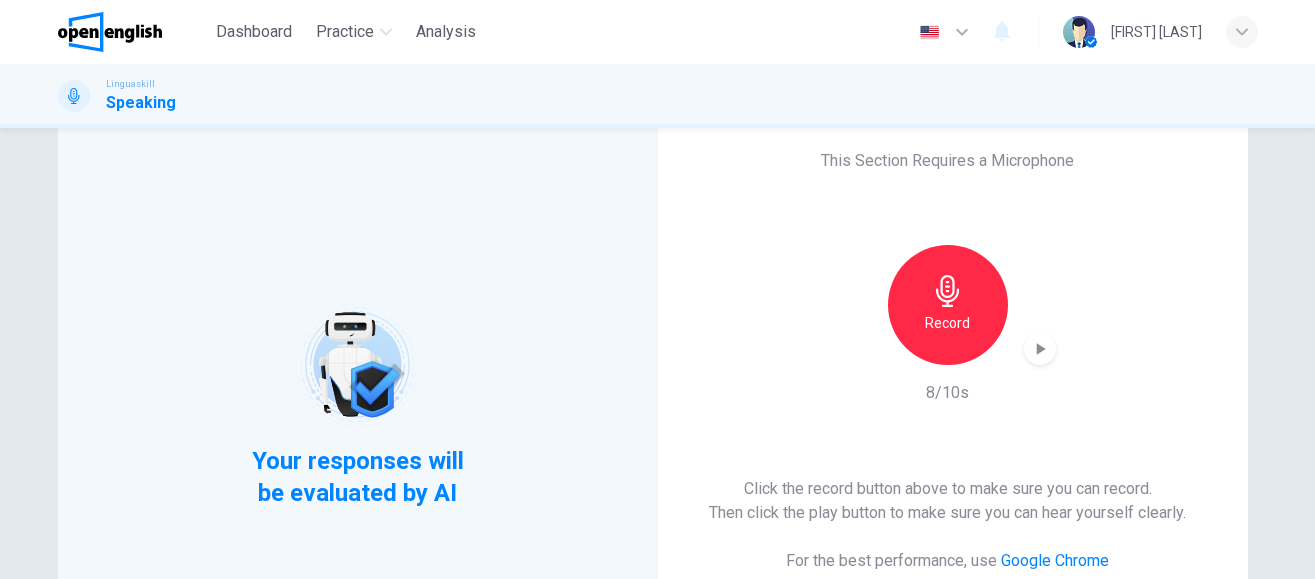 scroll, scrollTop: 64, scrollLeft: 0, axis: vertical 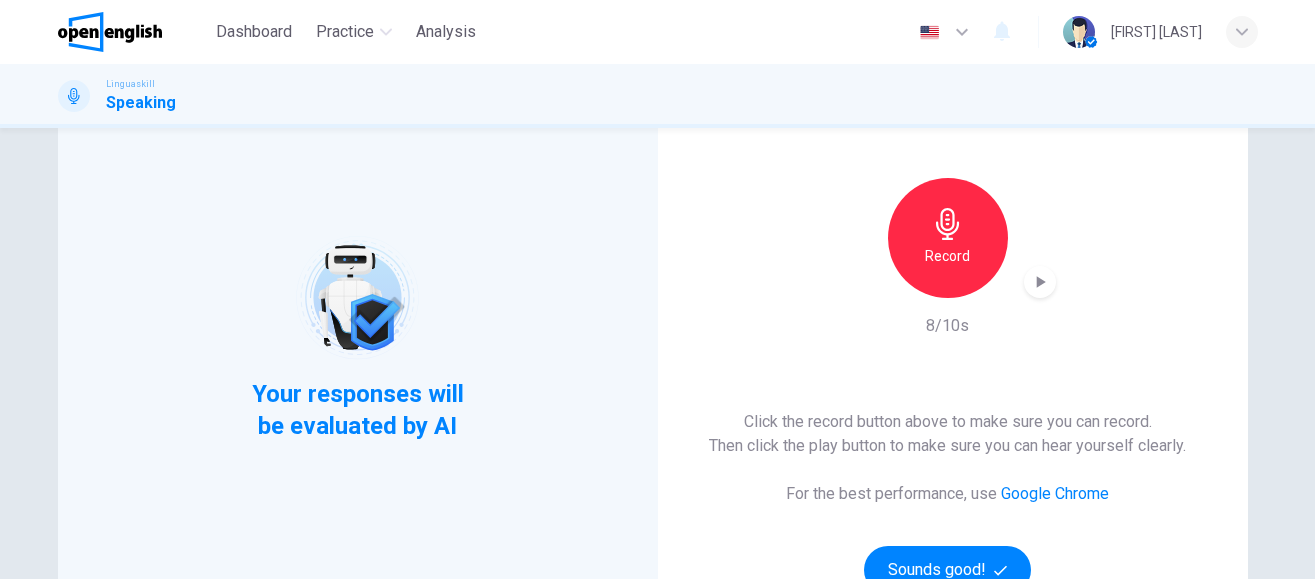 click at bounding box center (357, 297) 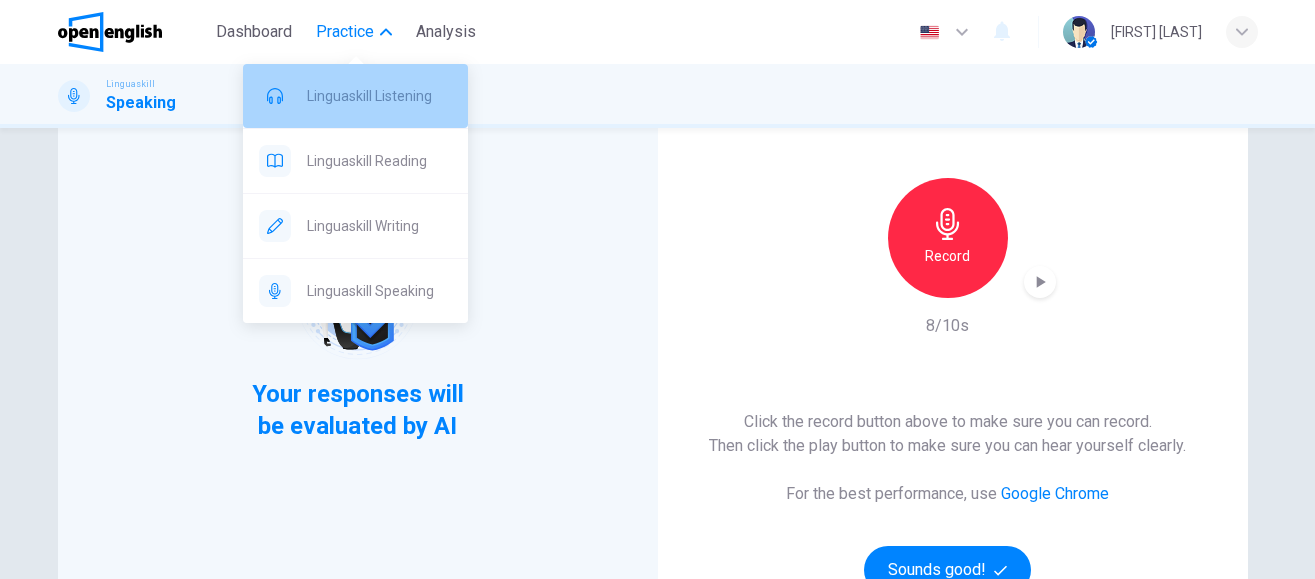 click on "Linguaskill Listening" at bounding box center (379, 96) 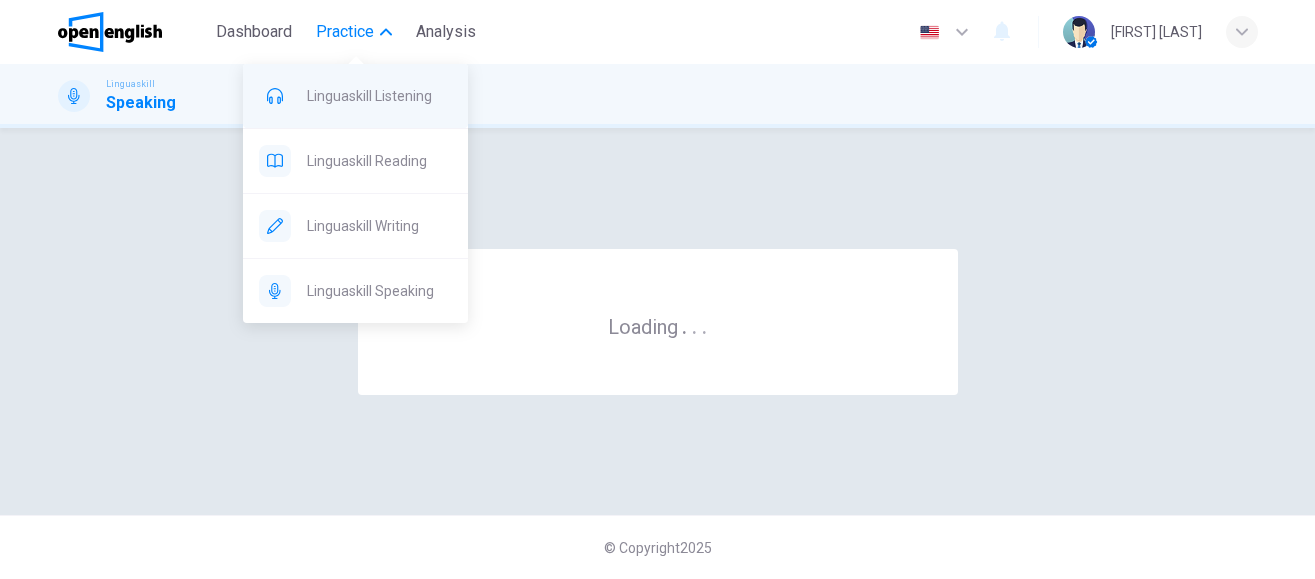 scroll, scrollTop: 0, scrollLeft: 0, axis: both 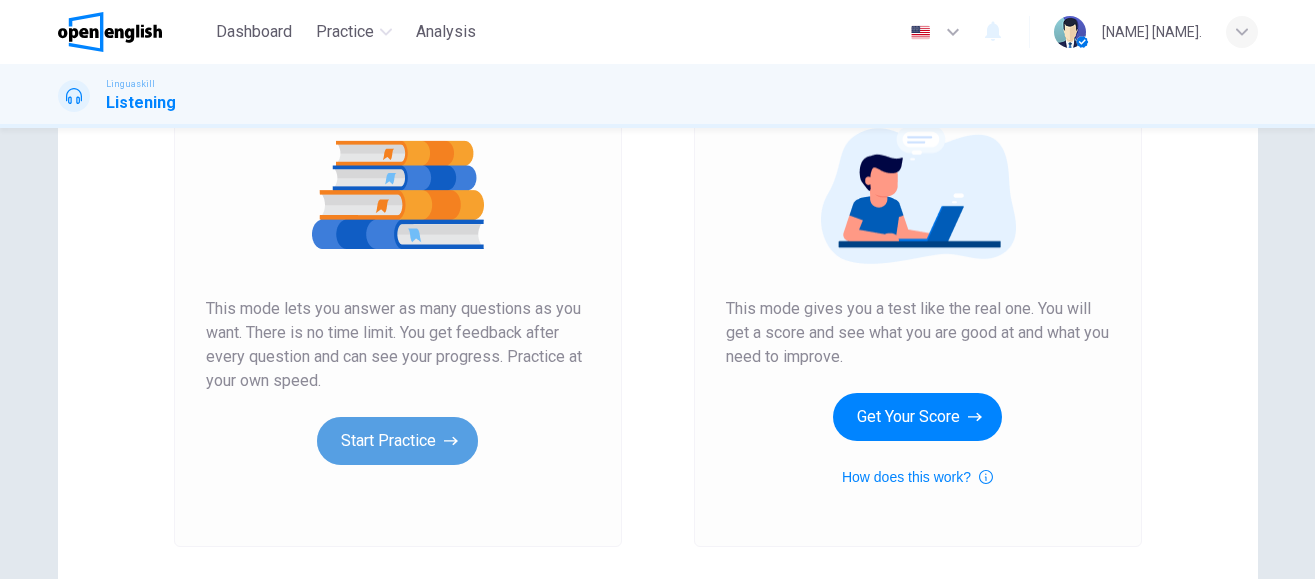 click on "Start Practice" at bounding box center [397, 441] 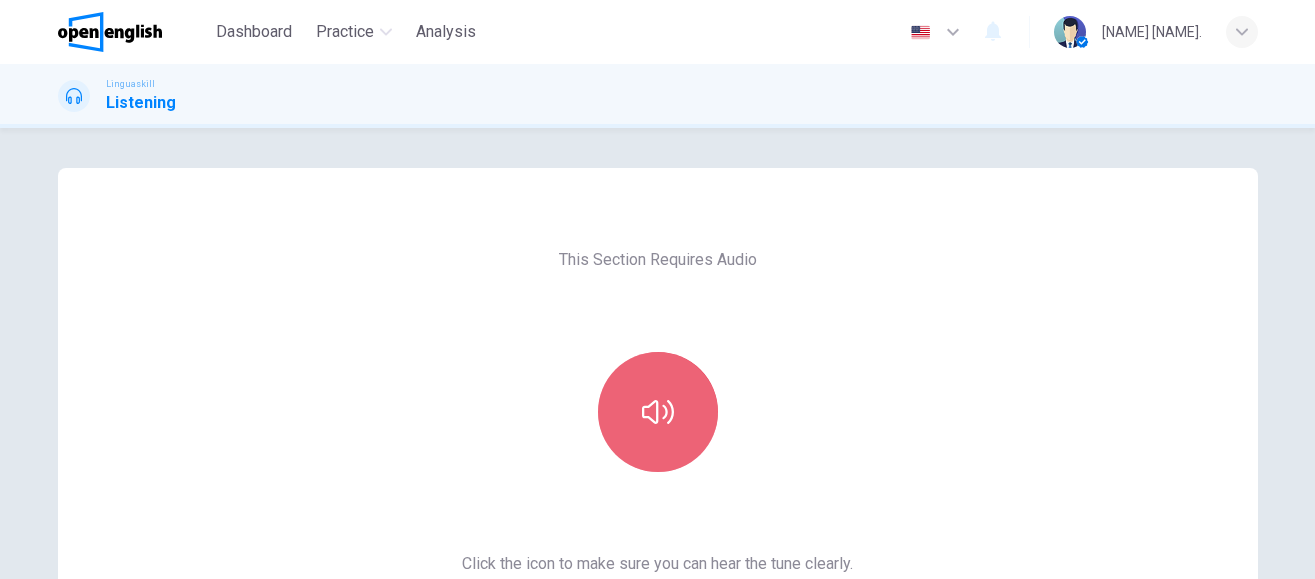 click 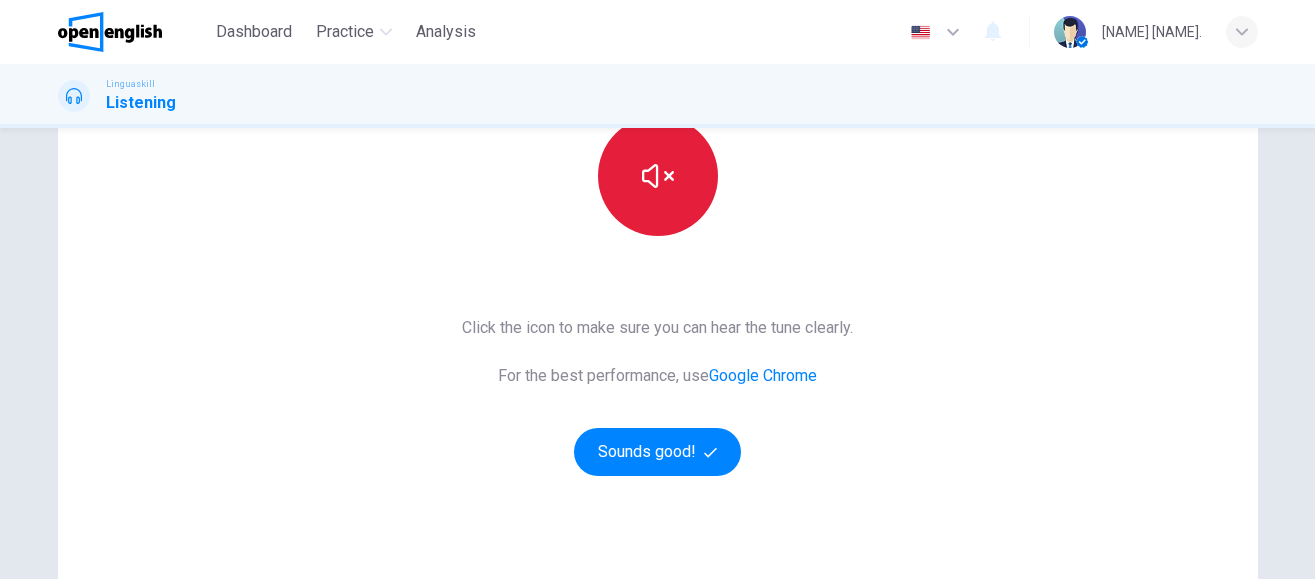 scroll, scrollTop: 282, scrollLeft: 0, axis: vertical 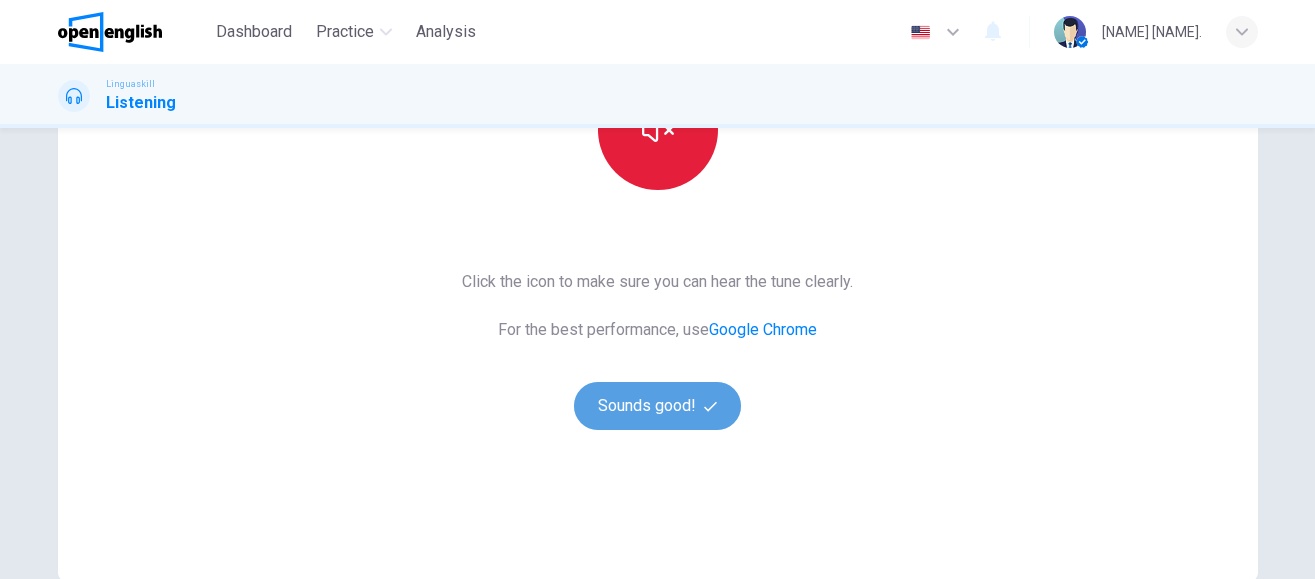 click on "Sounds good!" at bounding box center (658, 406) 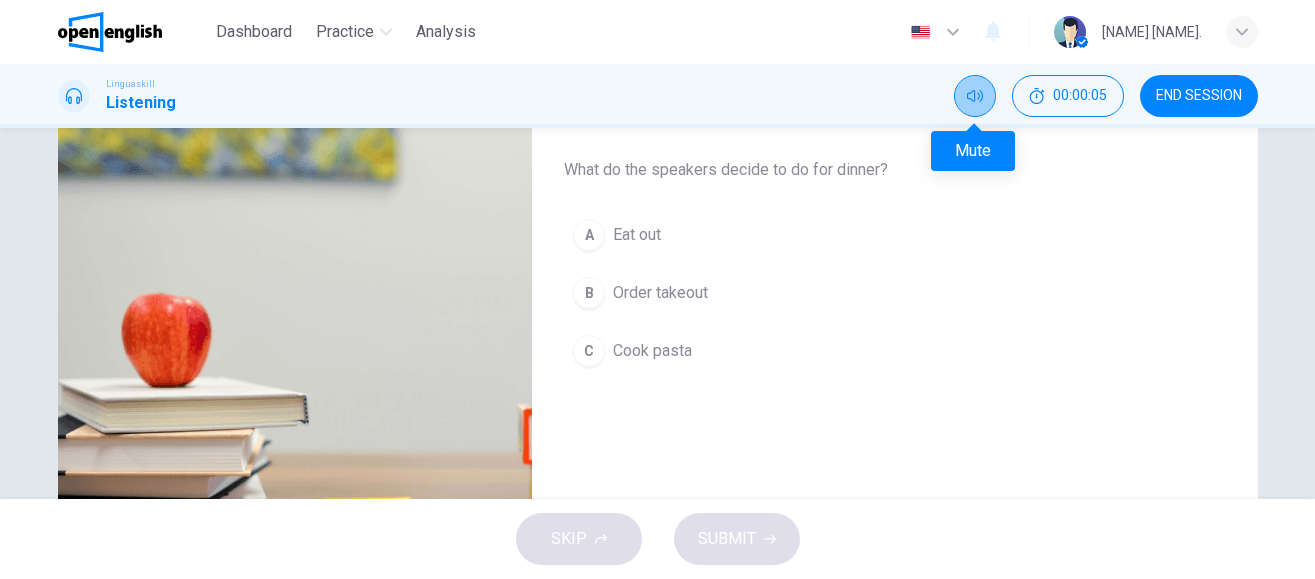 click at bounding box center (975, 96) 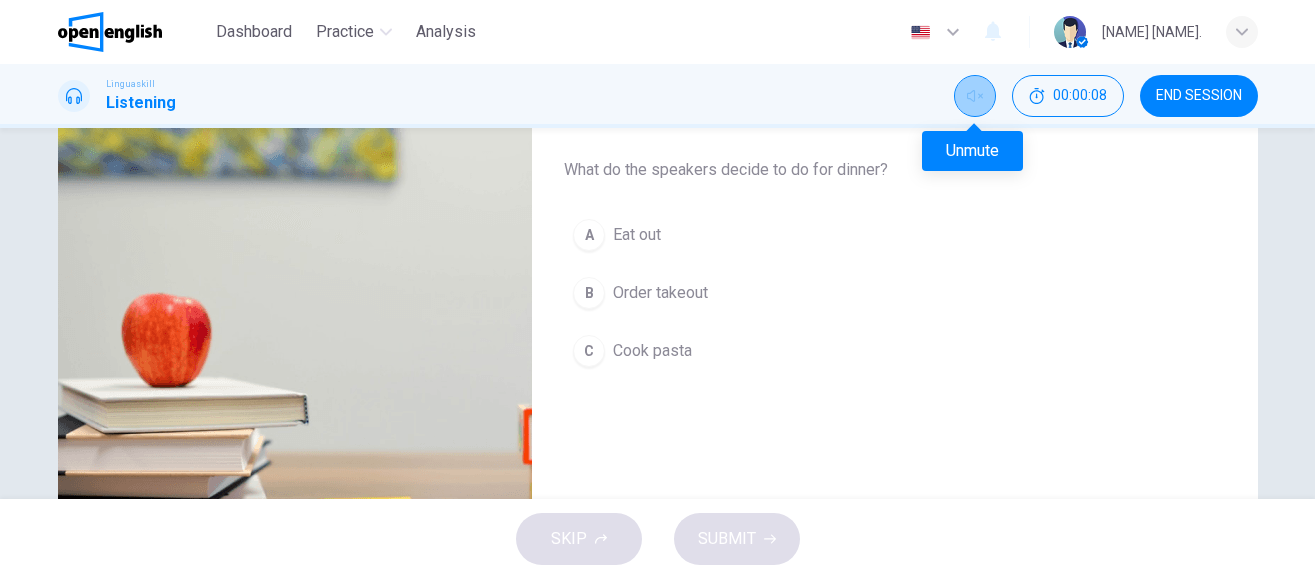 click 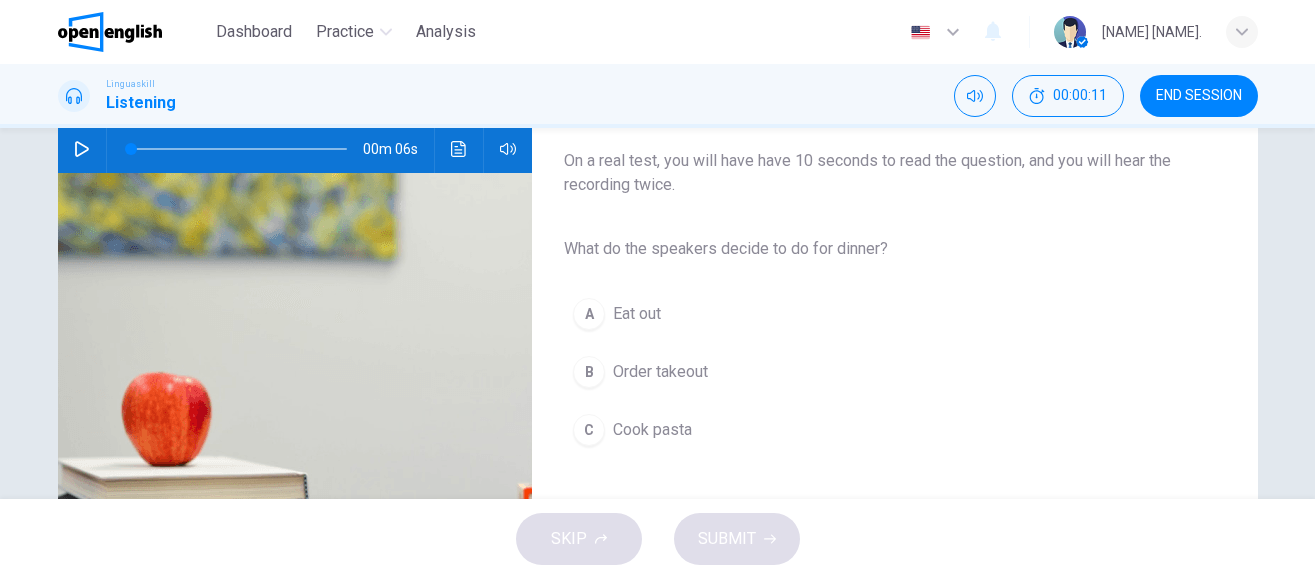 scroll, scrollTop: 205, scrollLeft: 0, axis: vertical 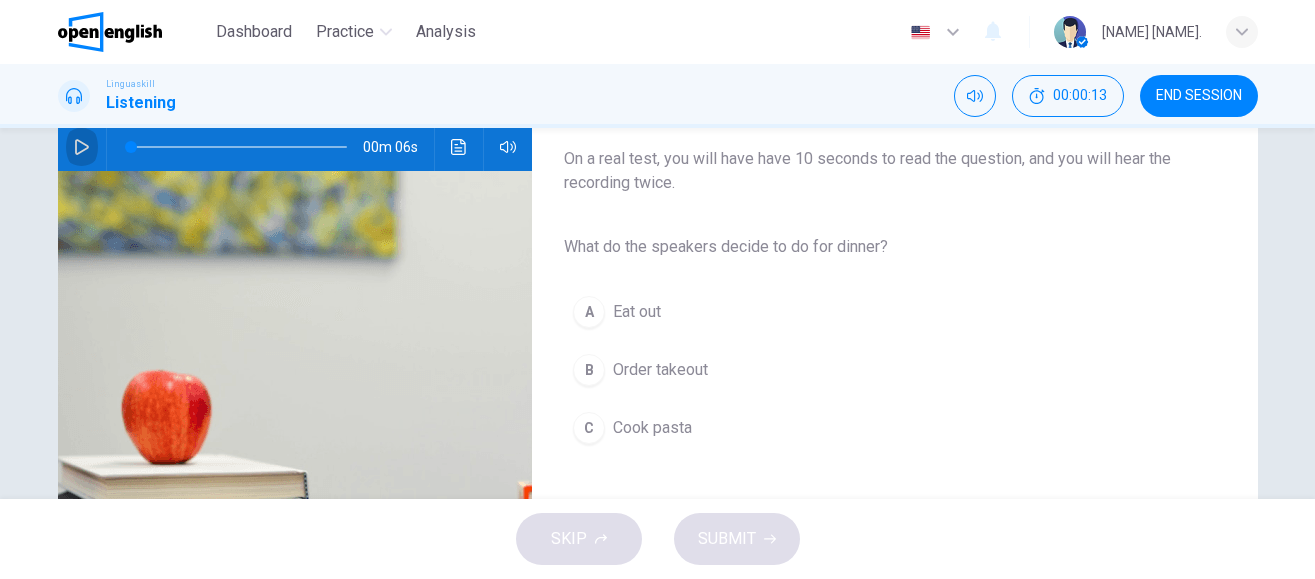 click at bounding box center [82, 147] 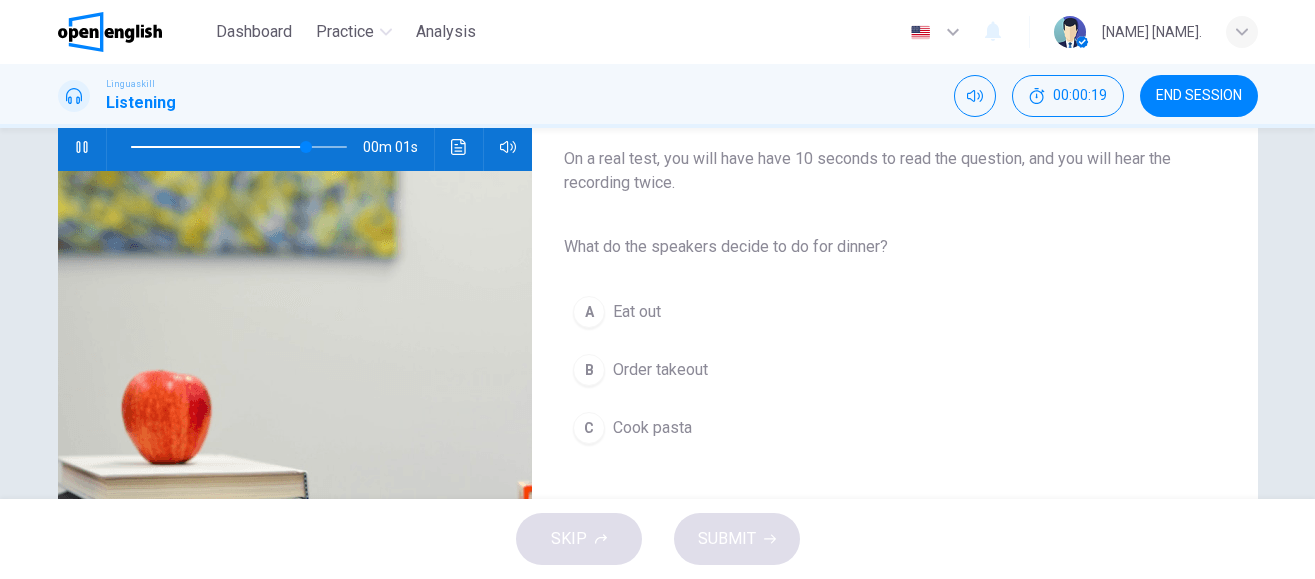 type on "*" 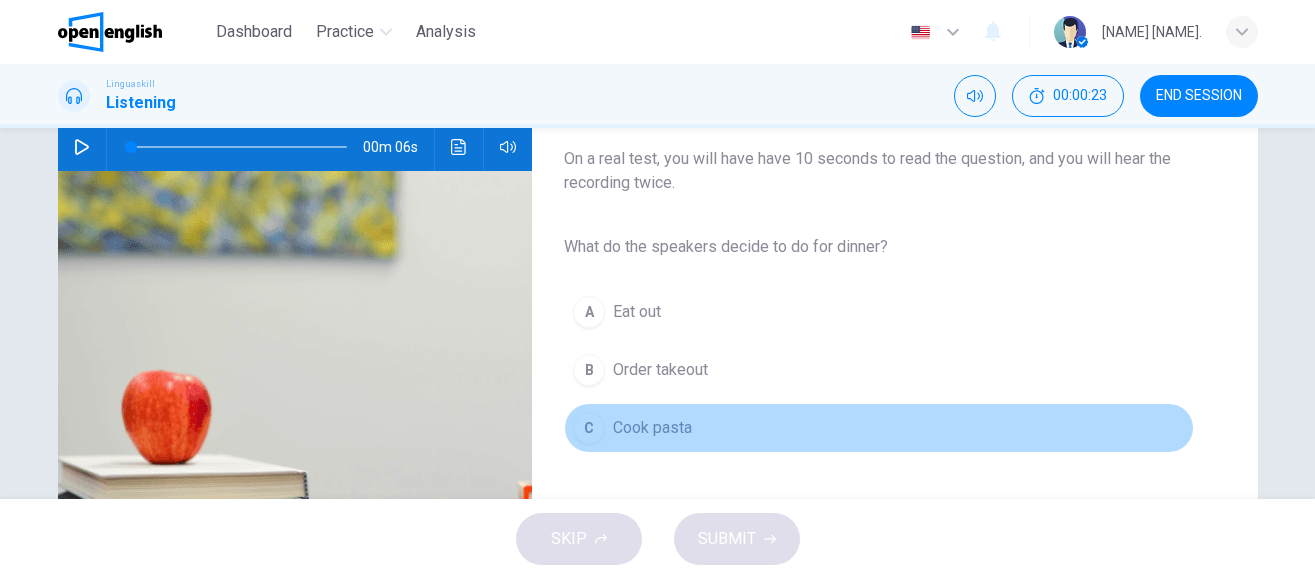 click on "C Cook pasta" at bounding box center [878, 428] 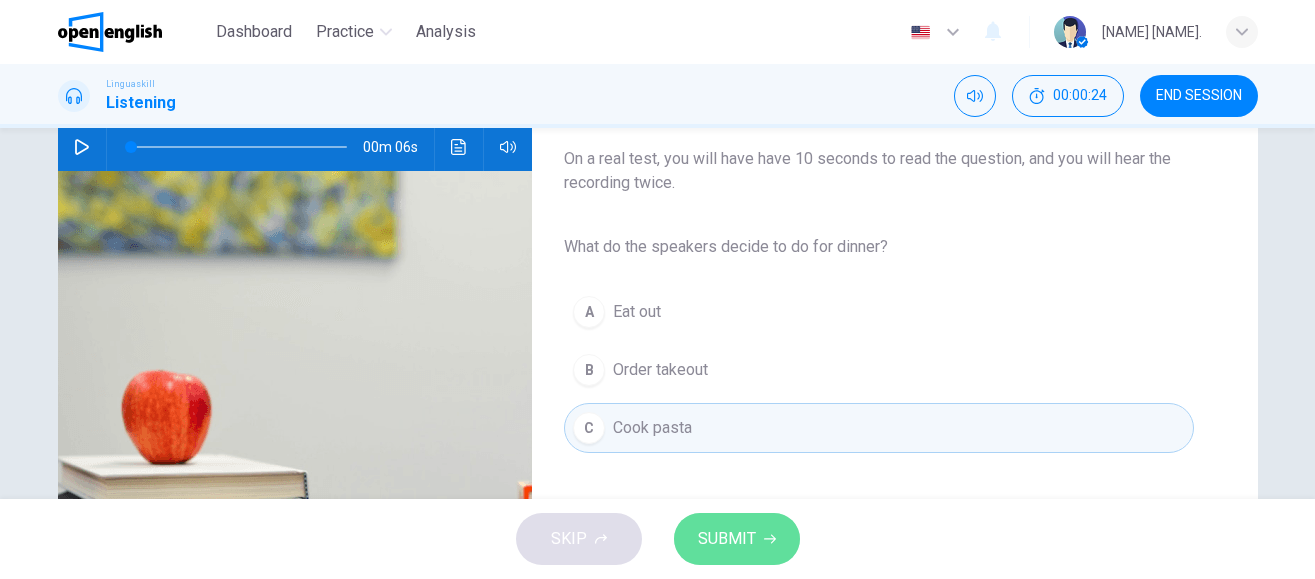 click on "SUBMIT" at bounding box center (727, 539) 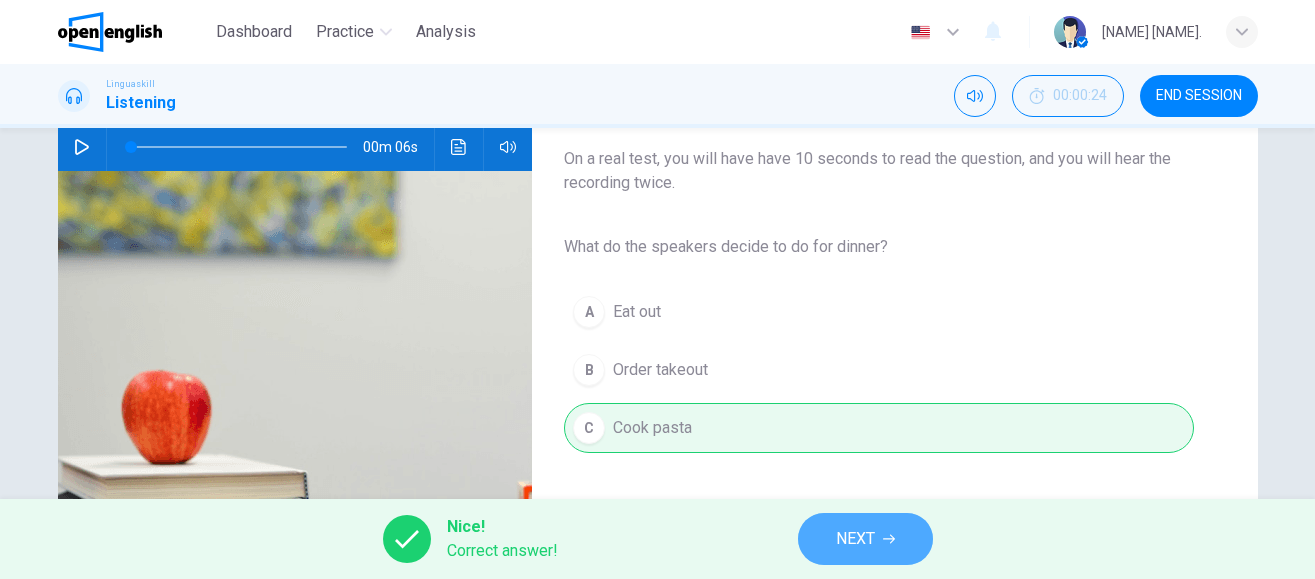 click on "NEXT" at bounding box center (855, 539) 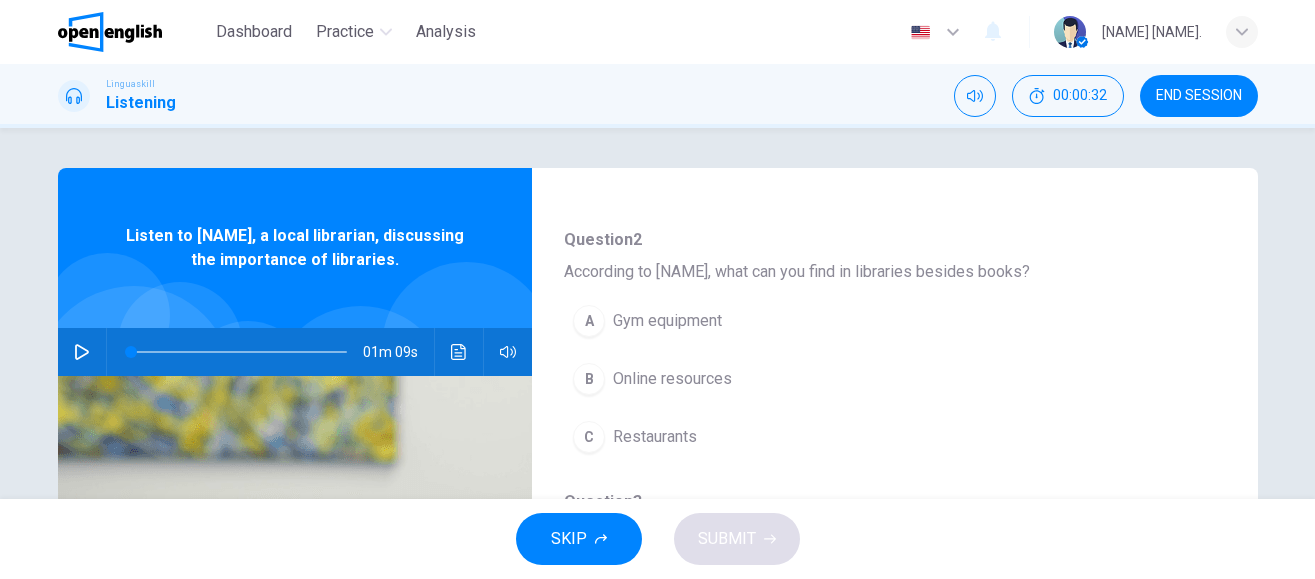scroll, scrollTop: 0, scrollLeft: 0, axis: both 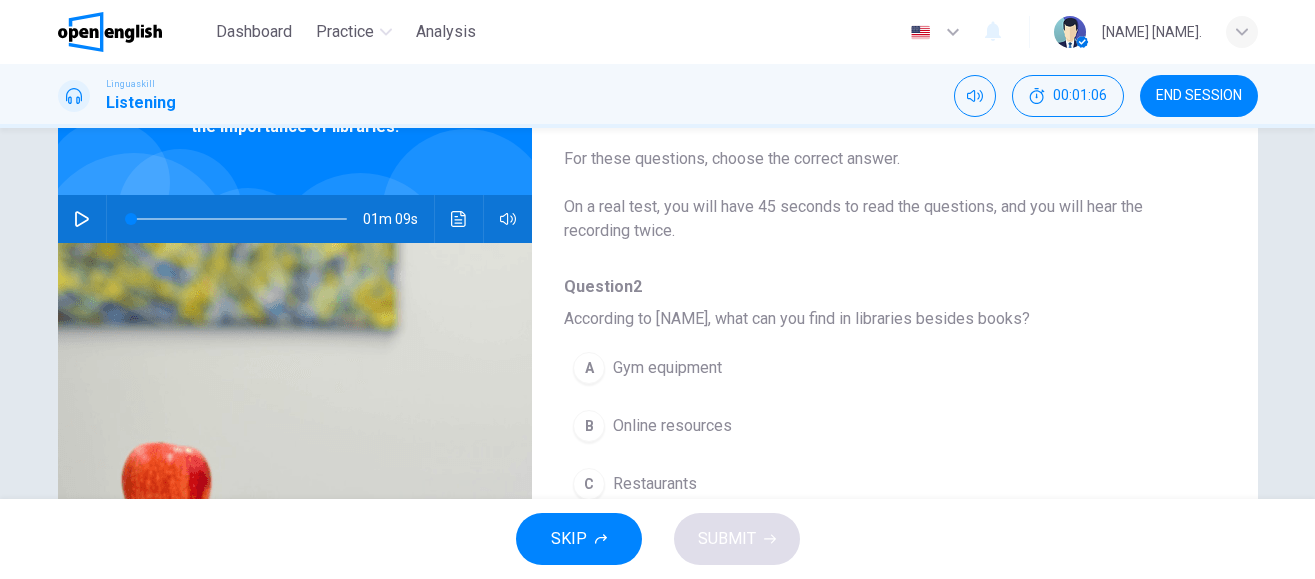 click 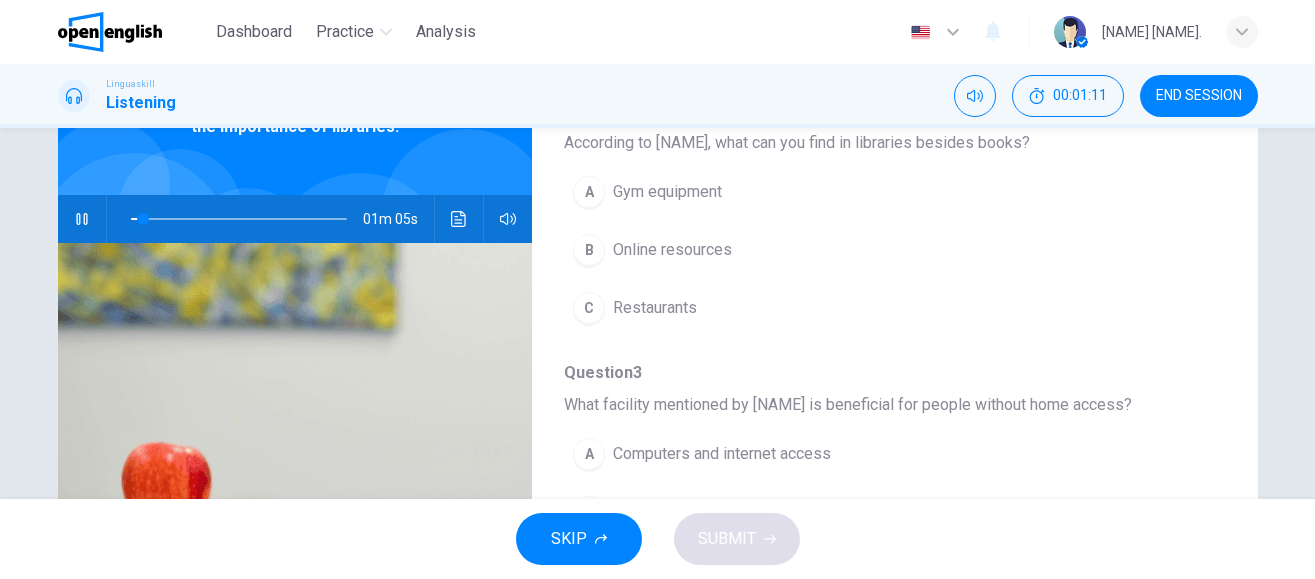 scroll, scrollTop: 178, scrollLeft: 0, axis: vertical 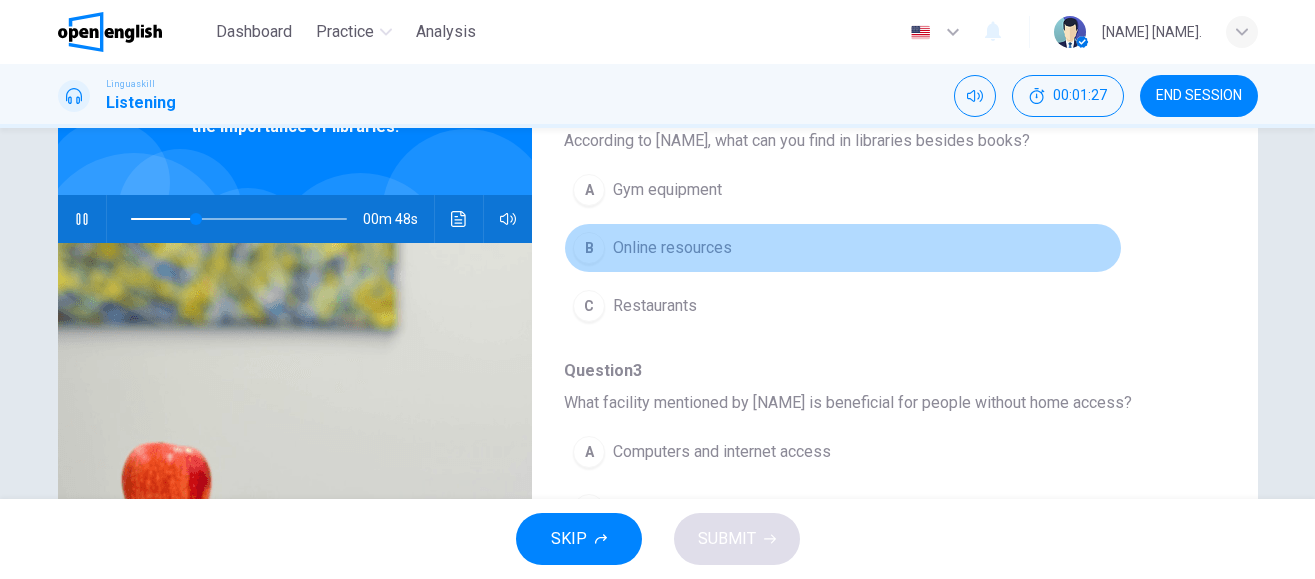 click on "Online resources" at bounding box center (672, 248) 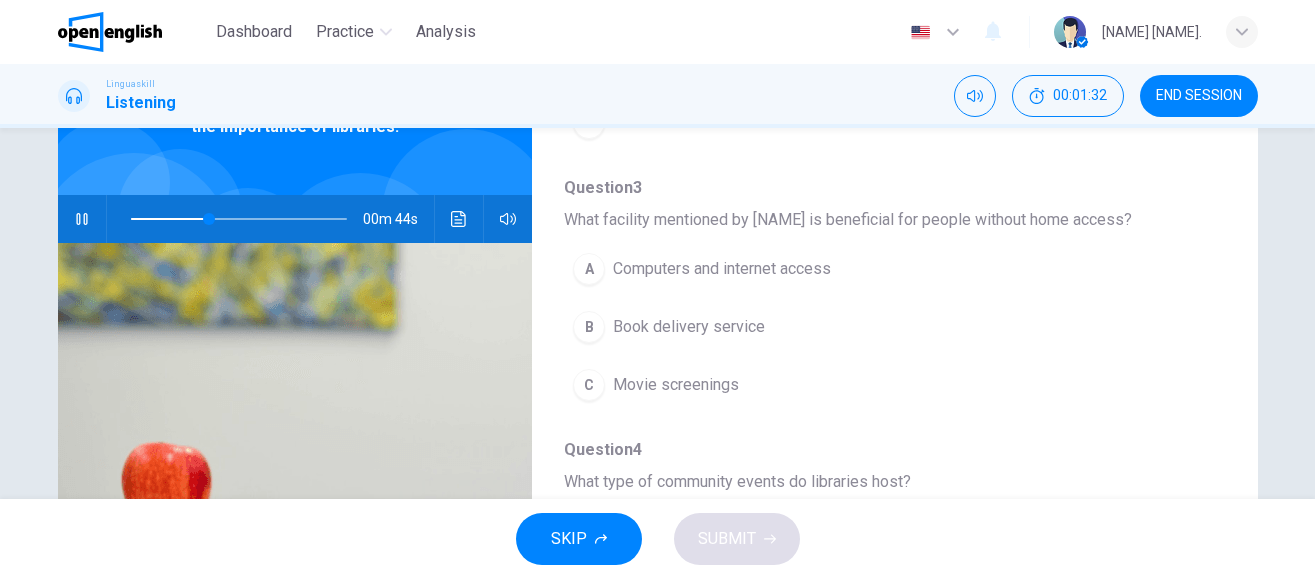 scroll, scrollTop: 374, scrollLeft: 0, axis: vertical 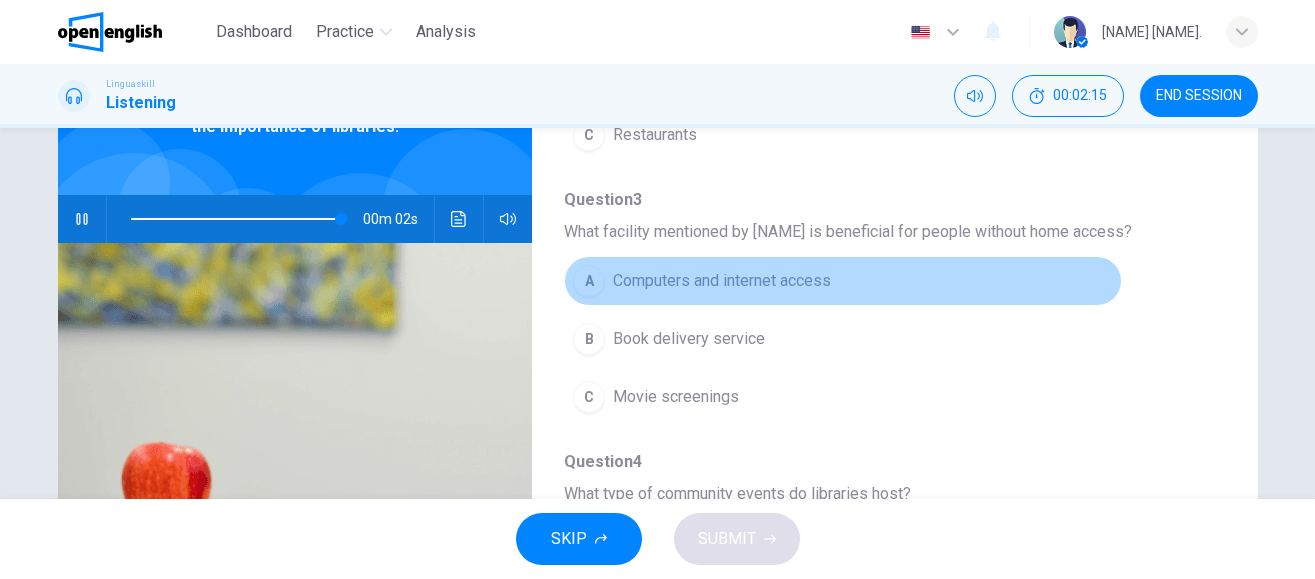 click on "Computers and internet access" at bounding box center [722, 281] 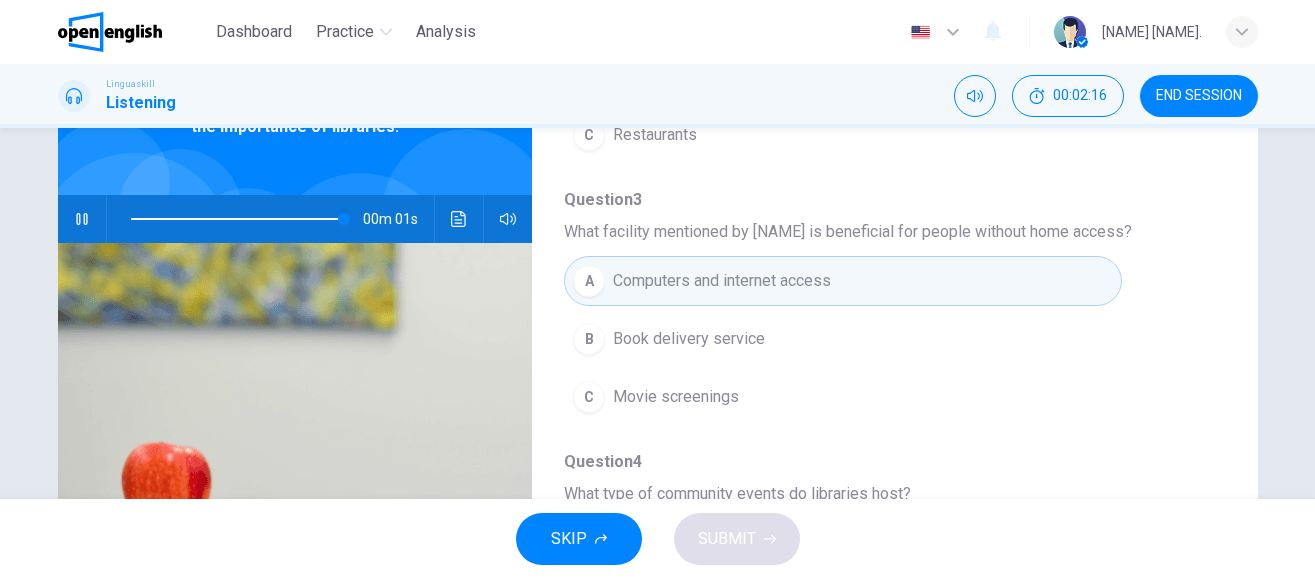 type on "*" 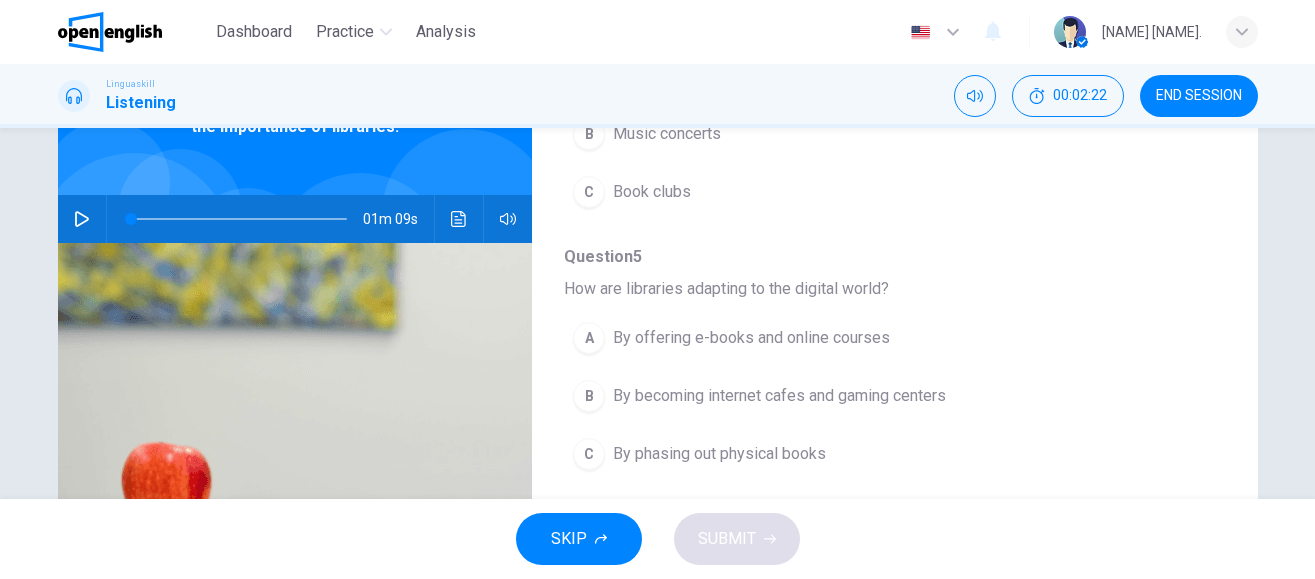 scroll, scrollTop: 814, scrollLeft: 0, axis: vertical 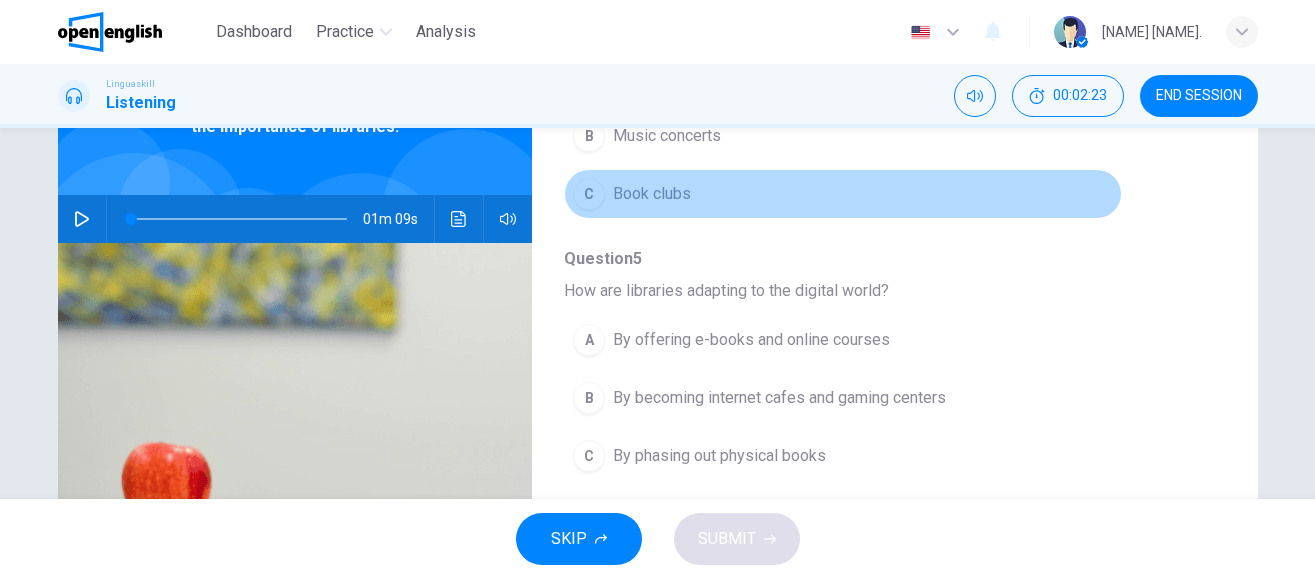 click on "Book clubs" at bounding box center [652, 194] 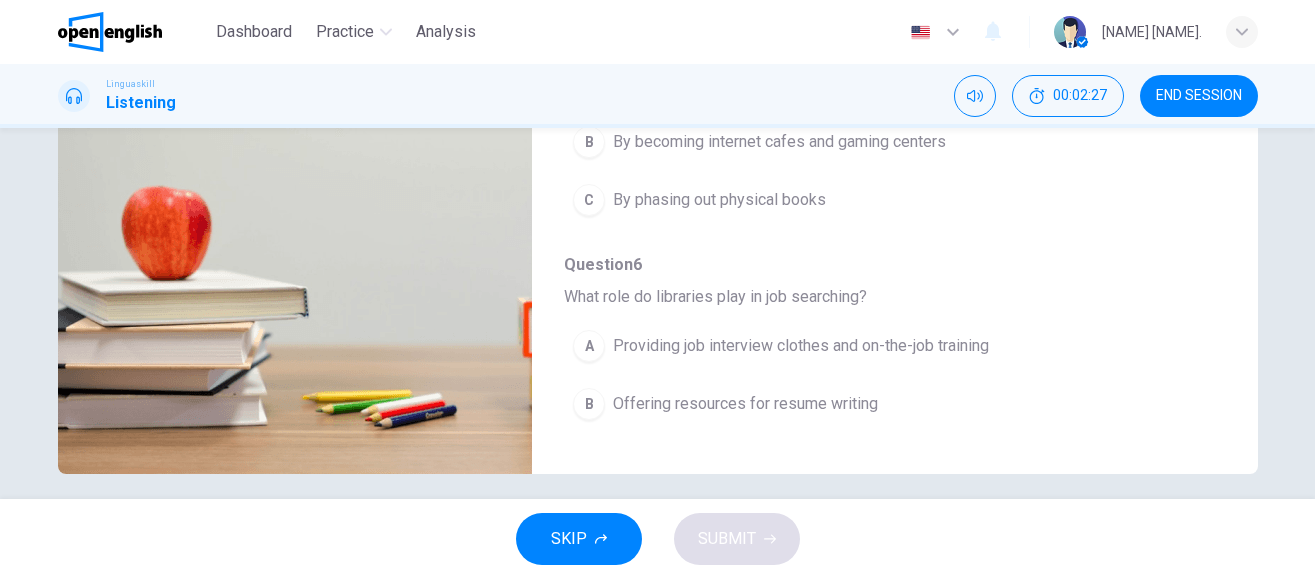 scroll, scrollTop: 404, scrollLeft: 0, axis: vertical 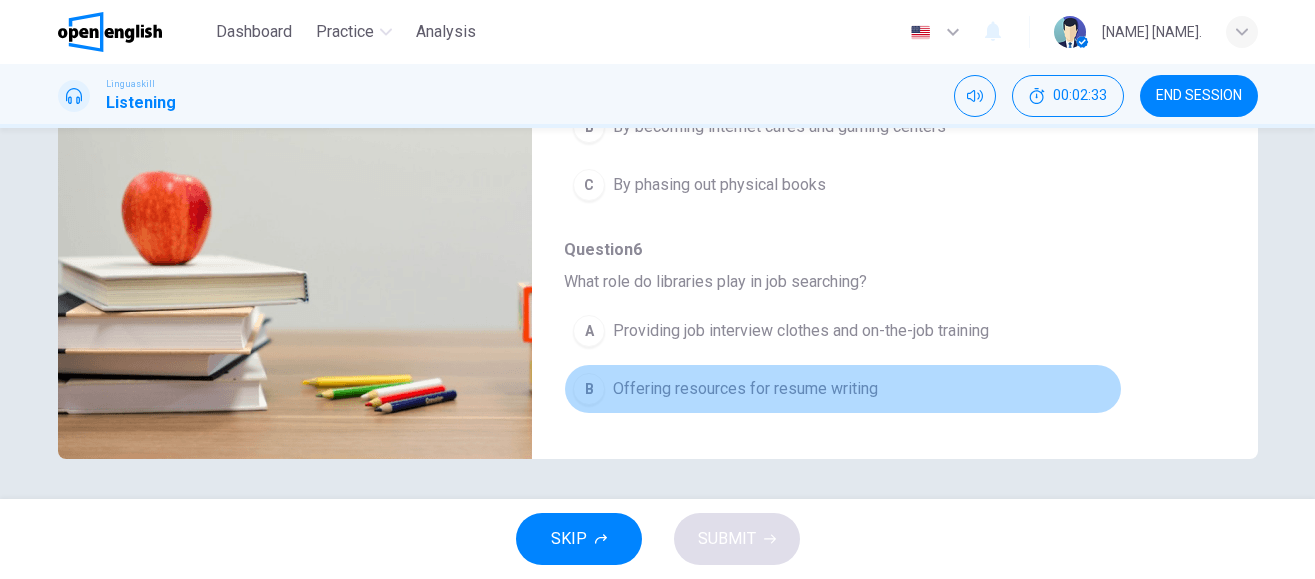 click on "Offering resources for resume writing" at bounding box center [745, 389] 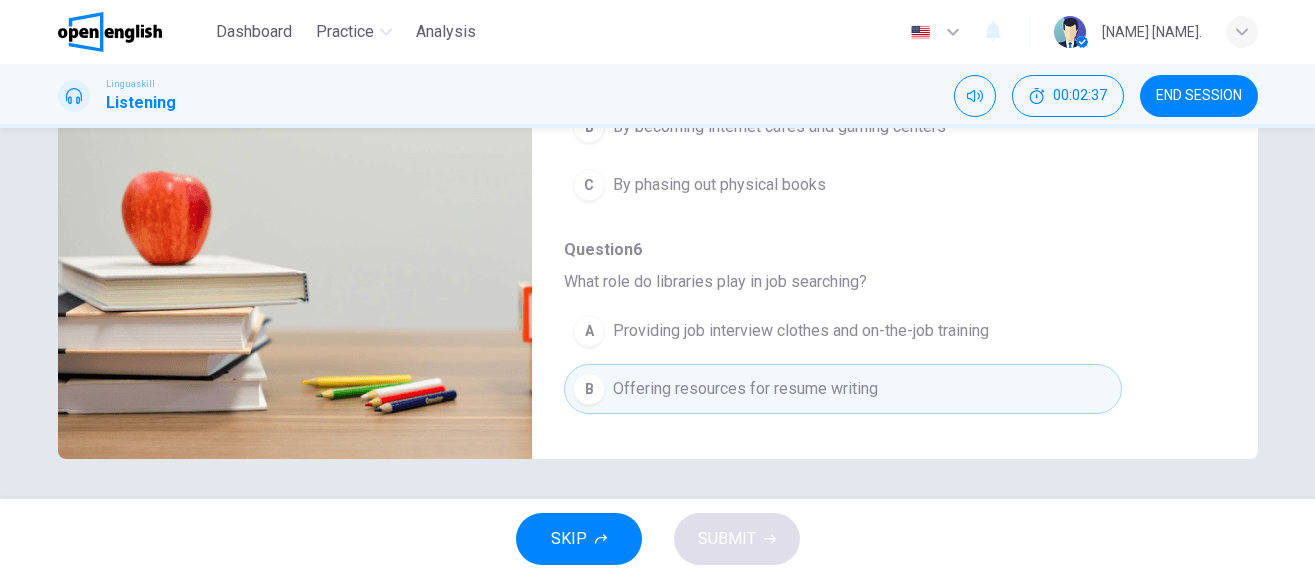 scroll, scrollTop: 863, scrollLeft: 0, axis: vertical 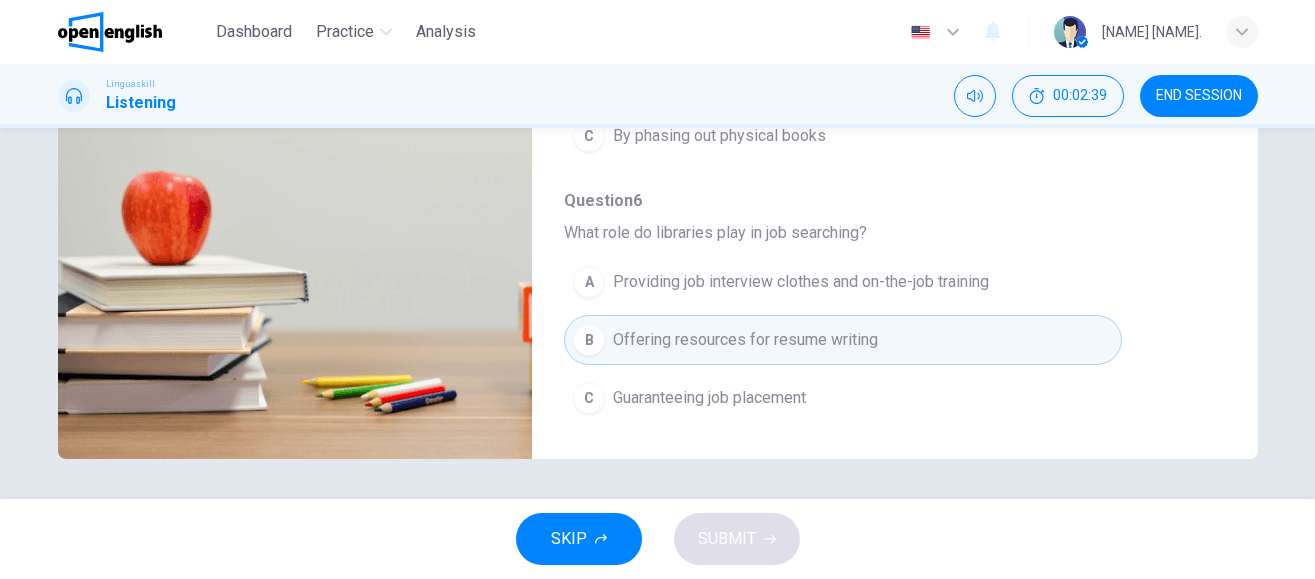 drag, startPoint x: 1219, startPoint y: 313, endPoint x: 1198, endPoint y: 219, distance: 96.317184 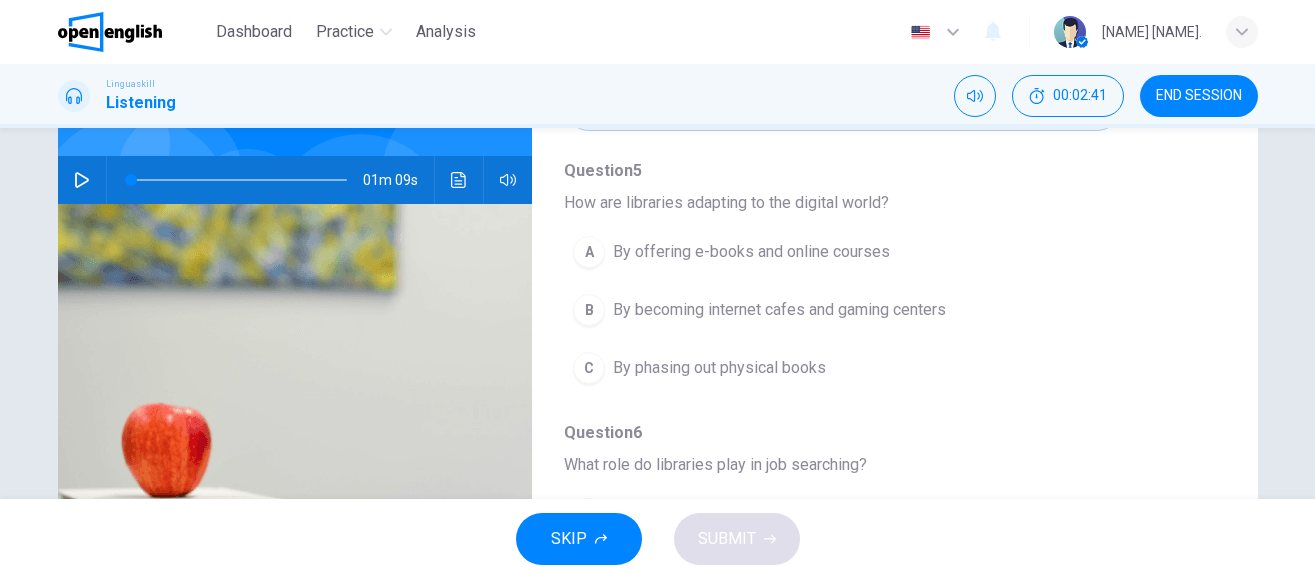 scroll, scrollTop: 166, scrollLeft: 0, axis: vertical 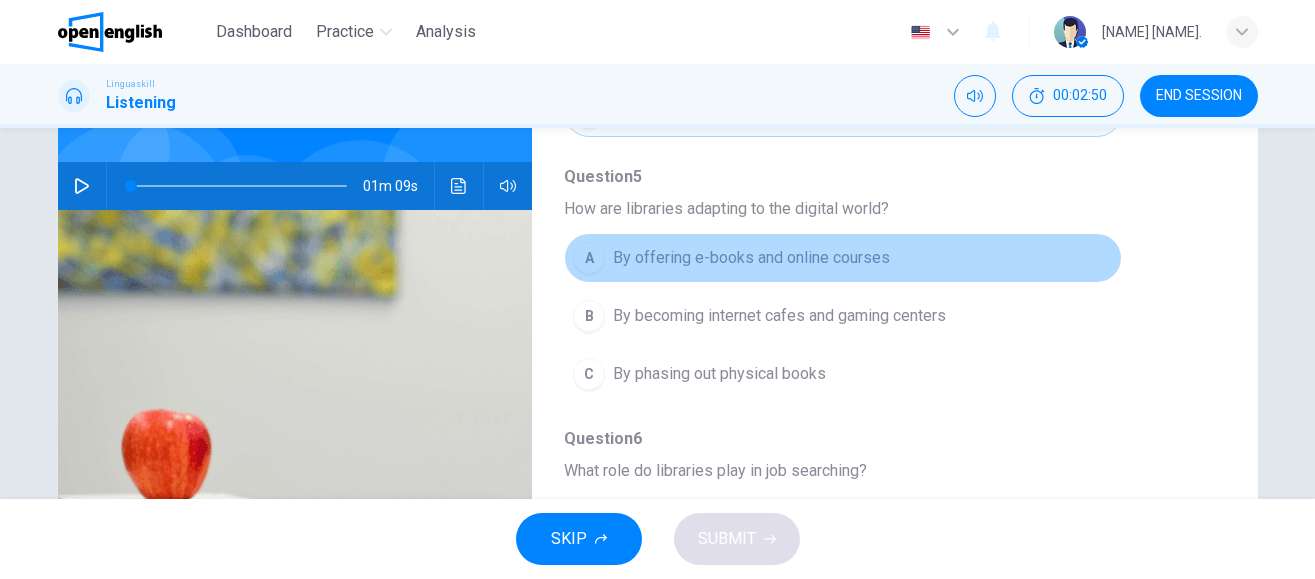 click on "By offering e-books and online courses" at bounding box center (751, 258) 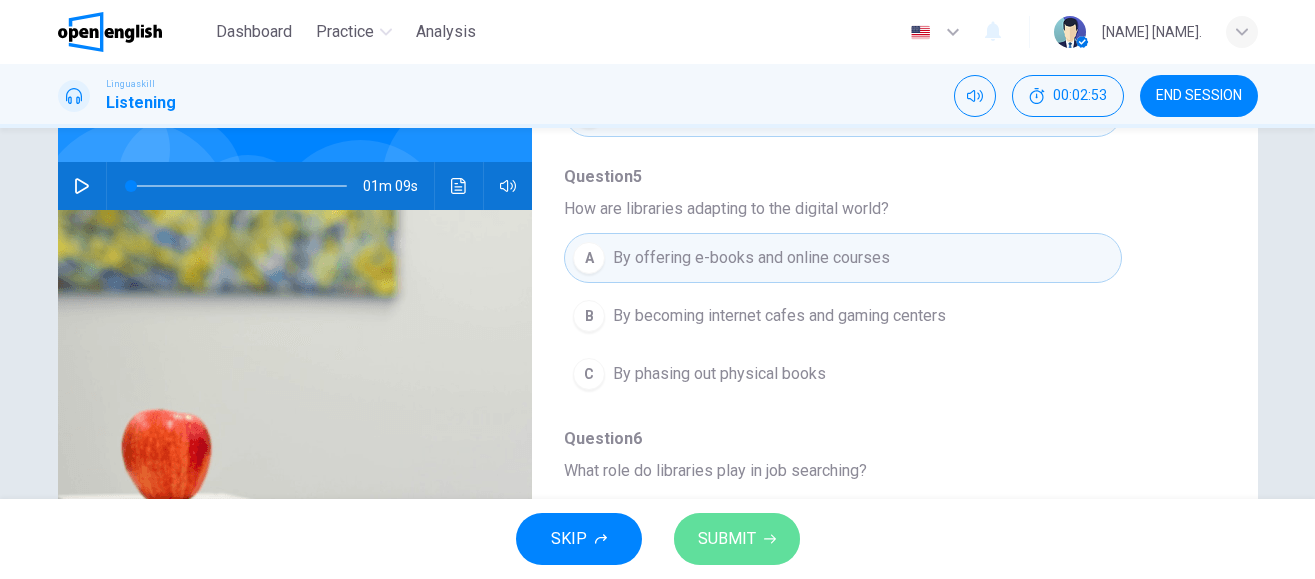 click on "SUBMIT" at bounding box center [727, 539] 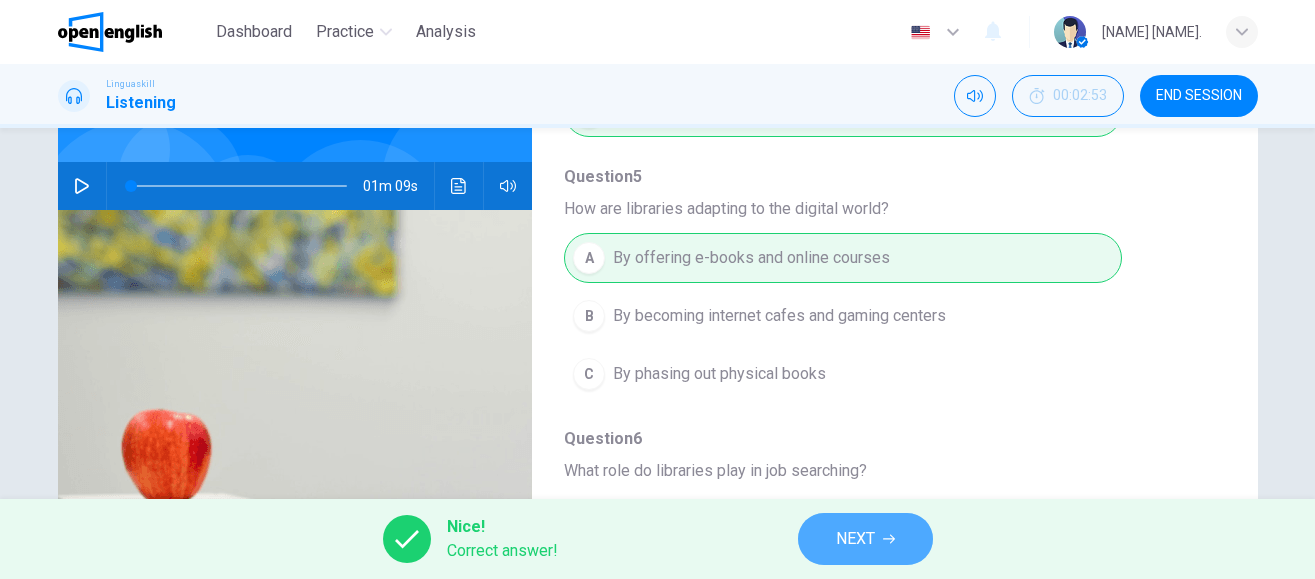 click on "NEXT" at bounding box center [865, 539] 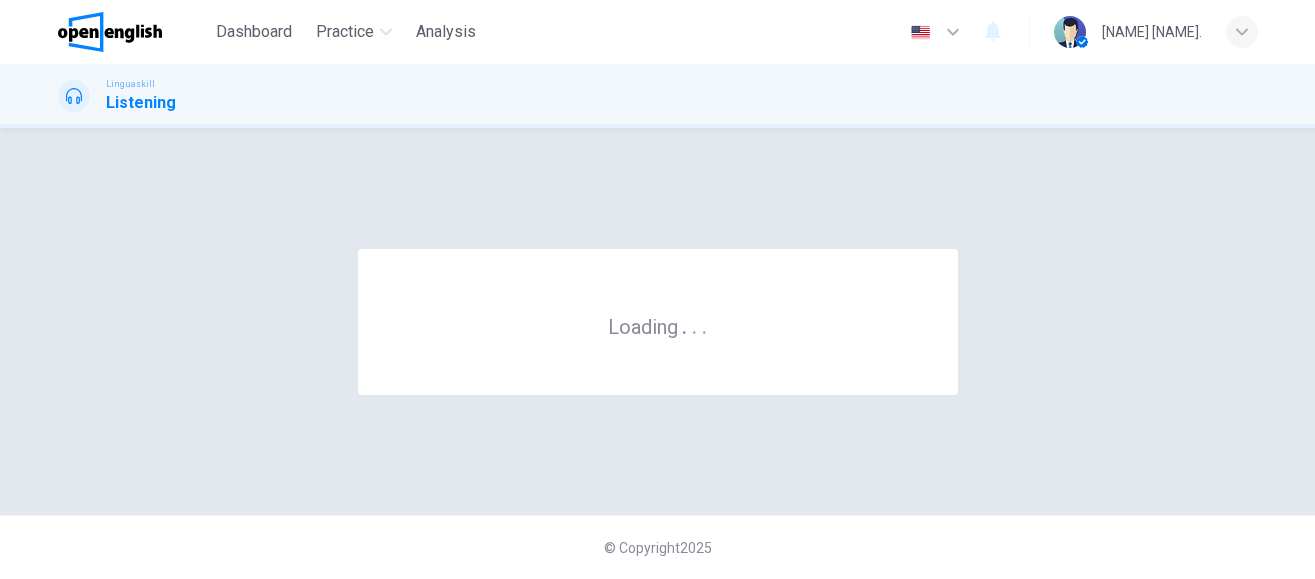 scroll, scrollTop: 0, scrollLeft: 0, axis: both 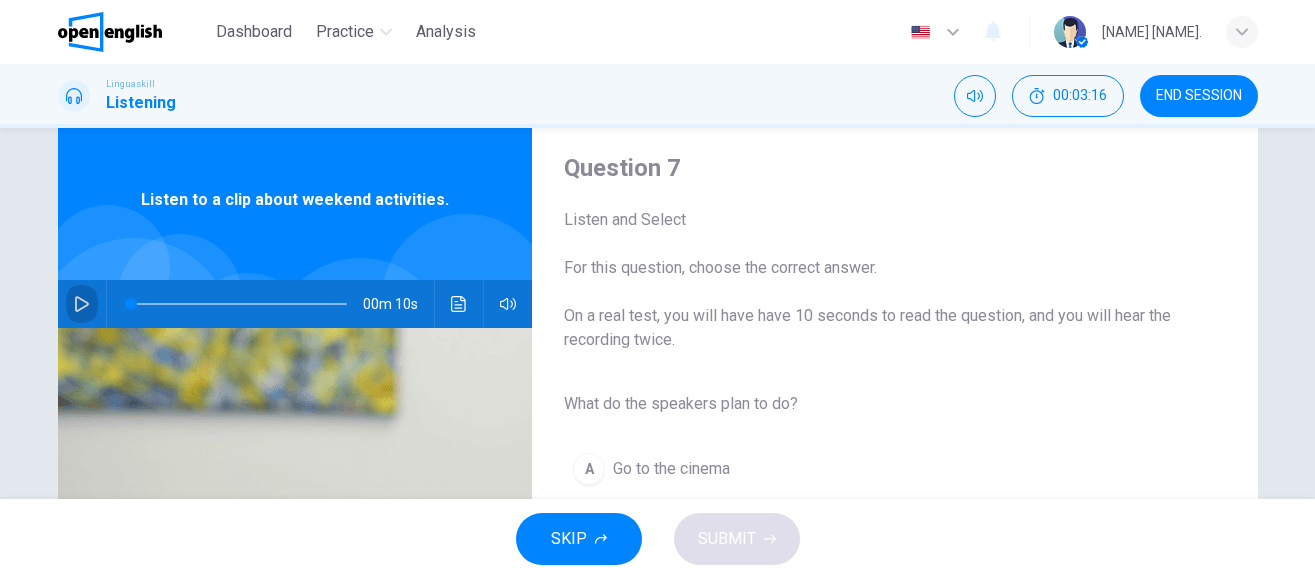 click 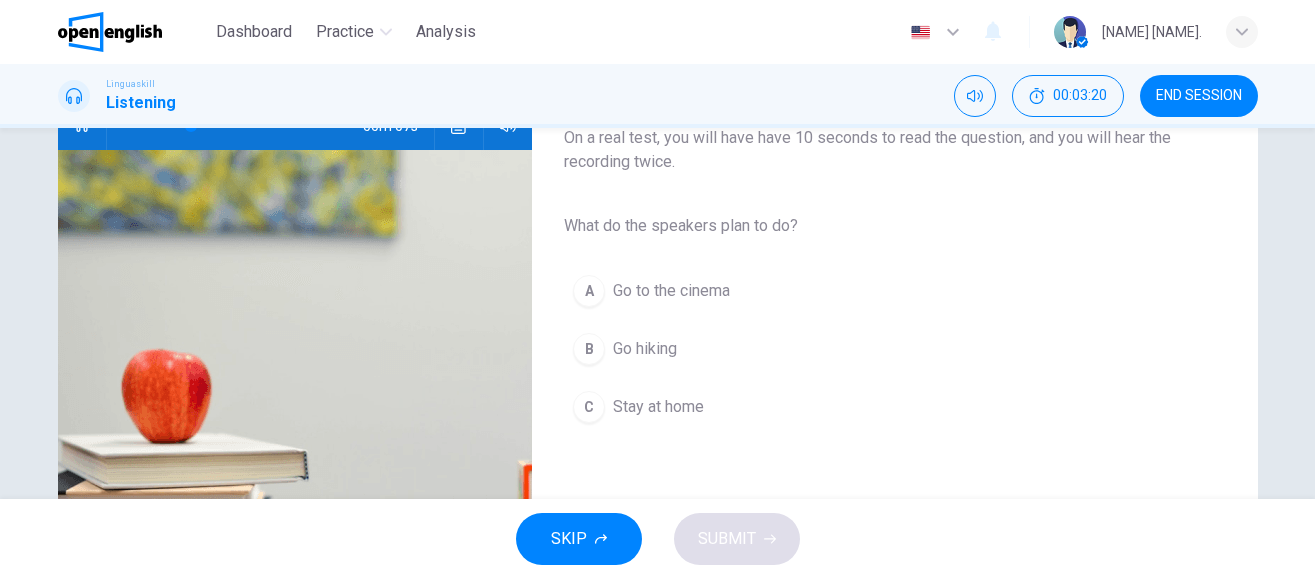 scroll, scrollTop: 236, scrollLeft: 0, axis: vertical 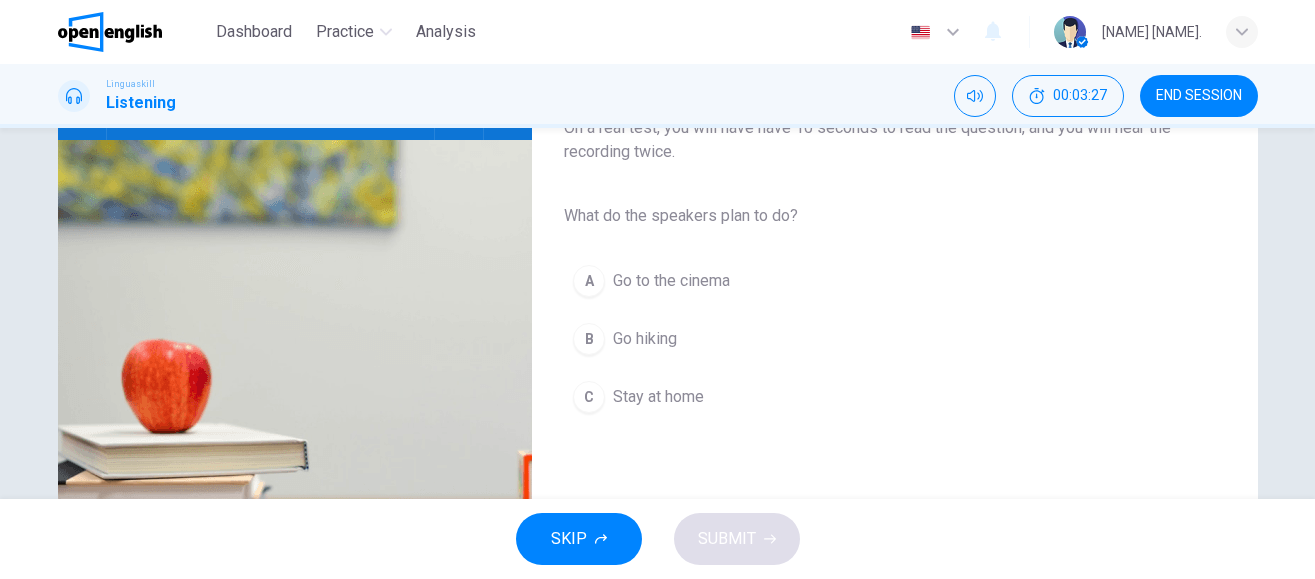 type on "*" 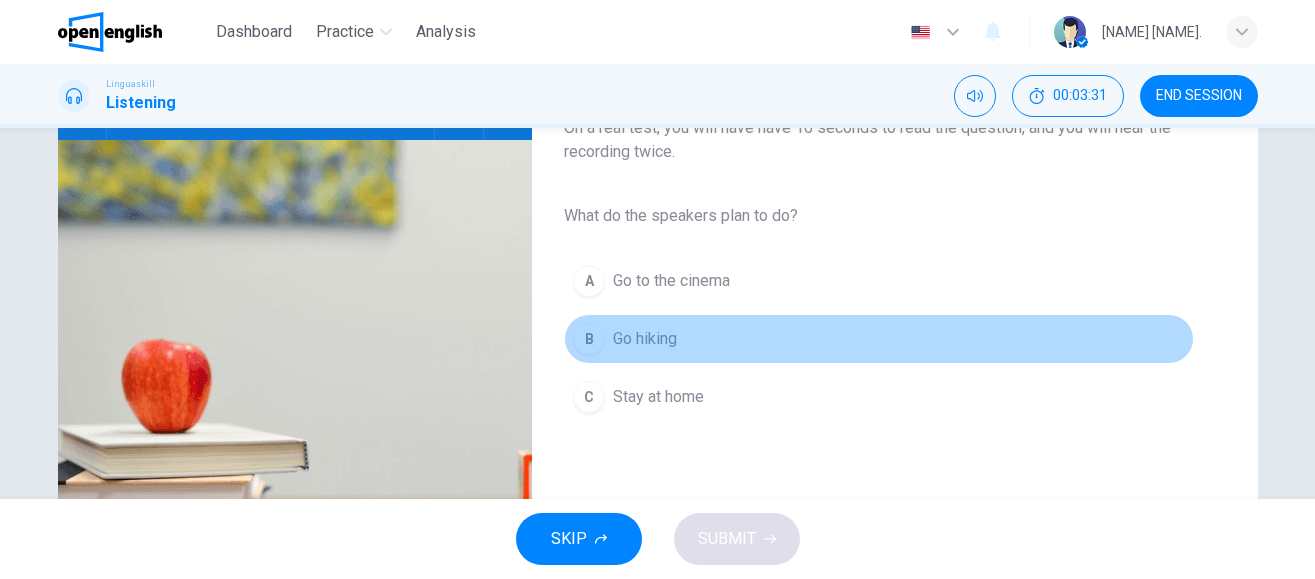 click on "Go hiking" at bounding box center (645, 339) 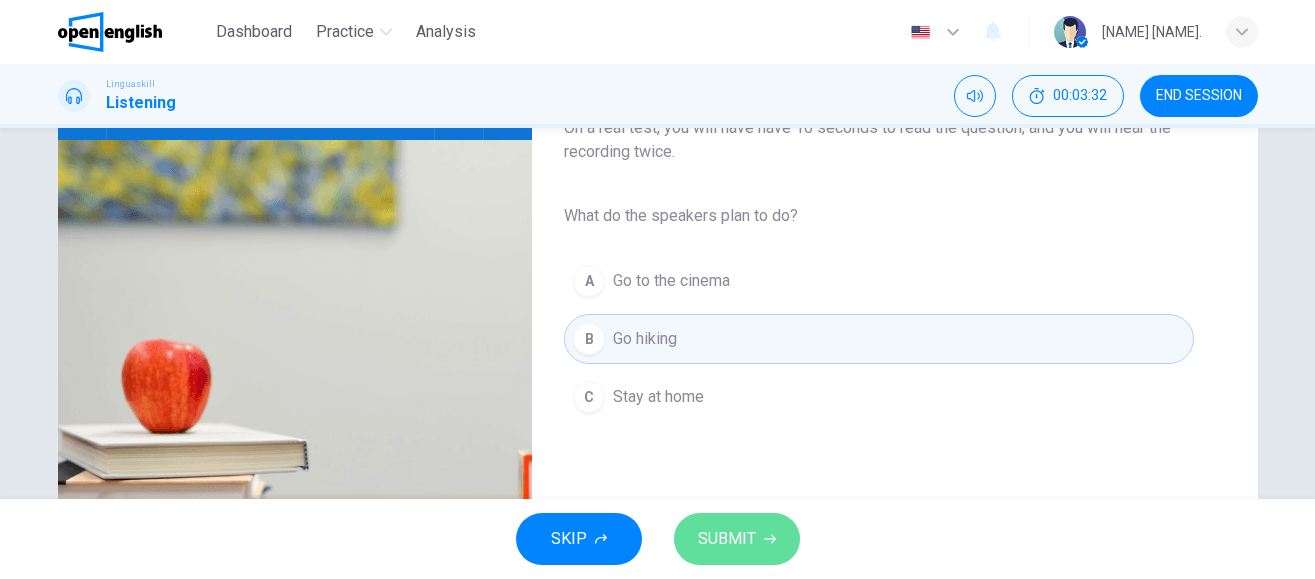 click on "SUBMIT" at bounding box center (727, 539) 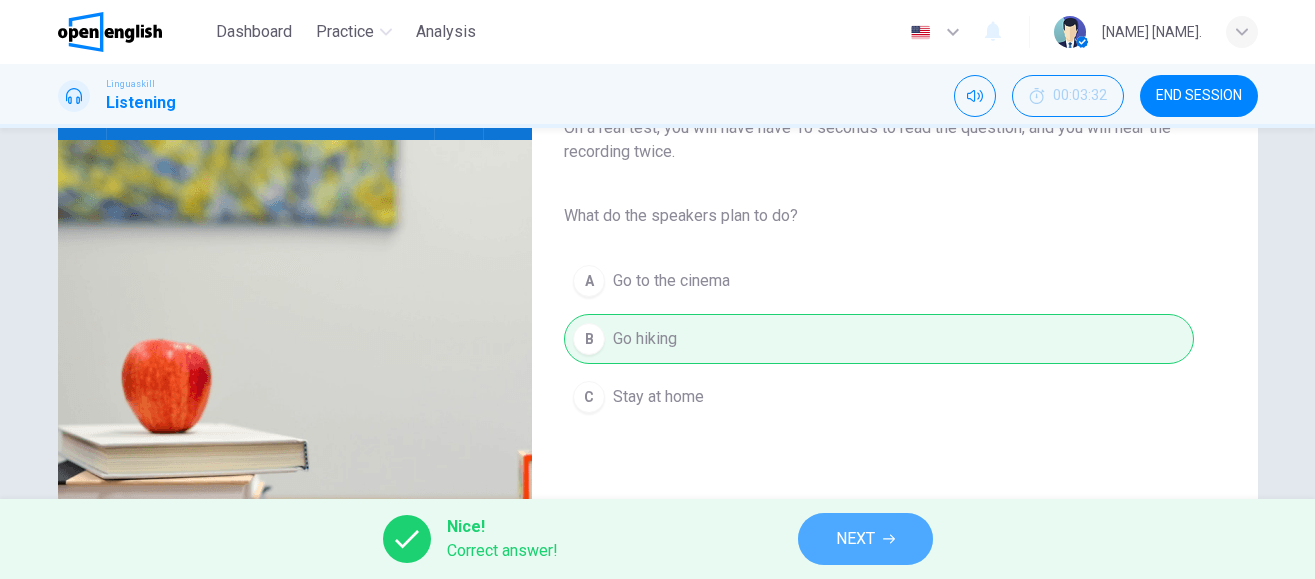 click on "NEXT" at bounding box center (865, 539) 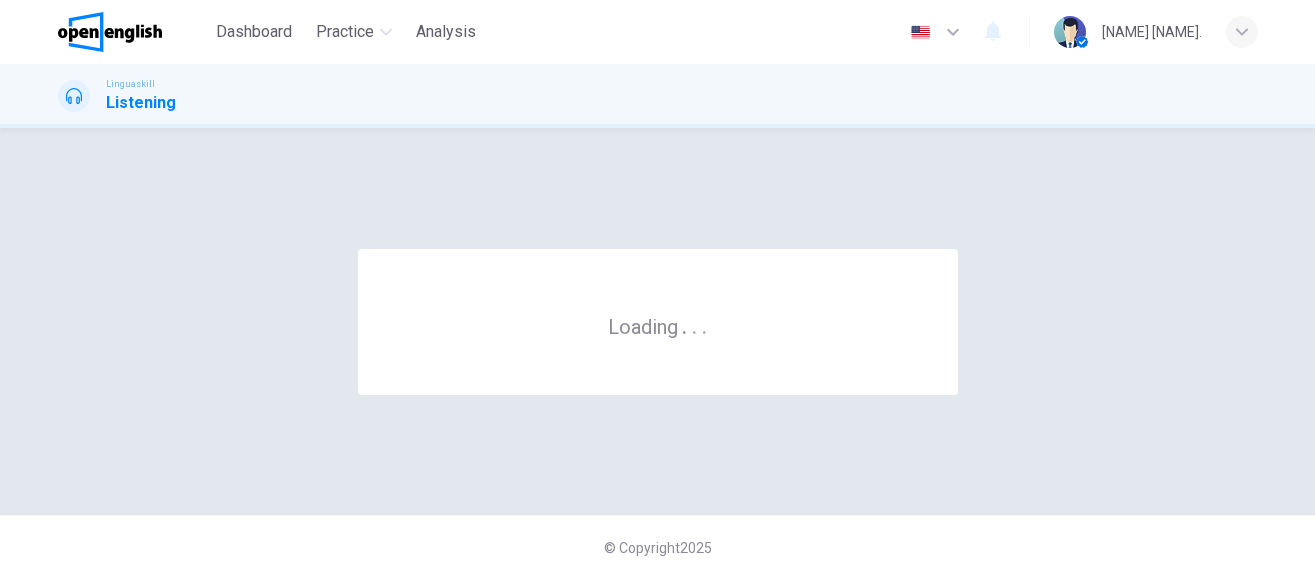 scroll, scrollTop: 0, scrollLeft: 0, axis: both 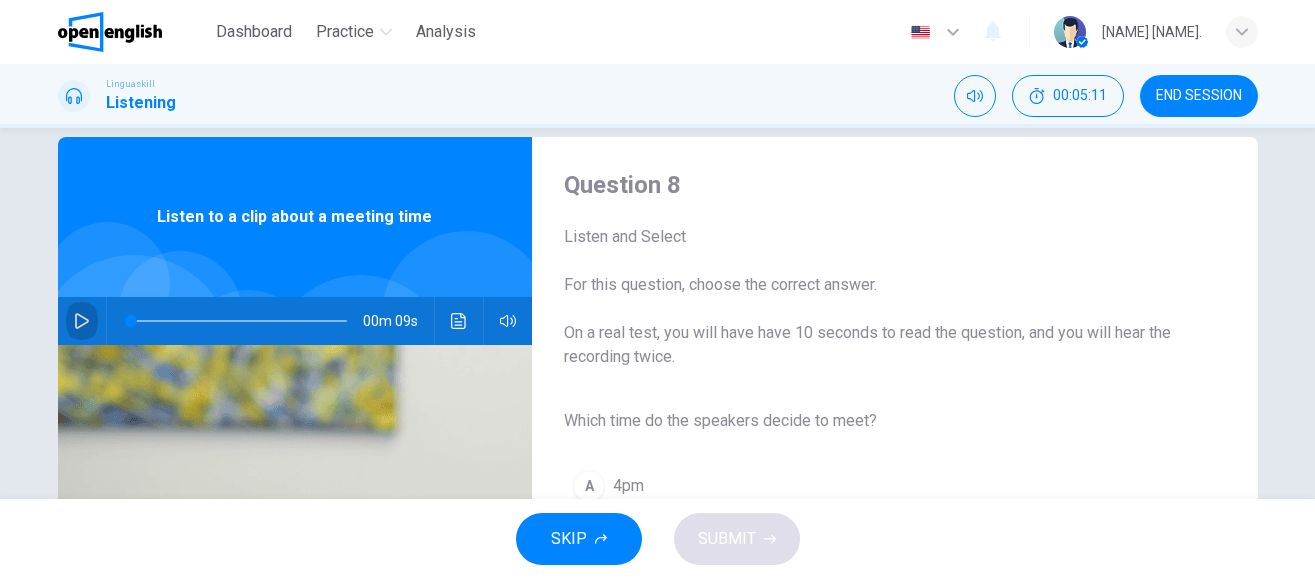 click 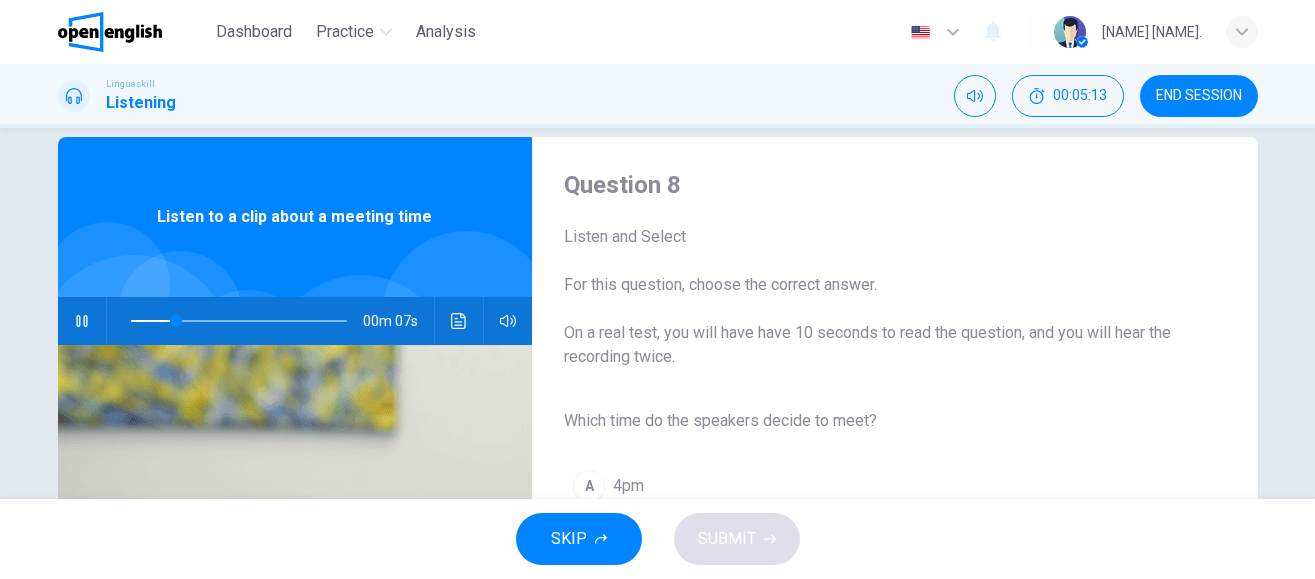 scroll, scrollTop: 365, scrollLeft: 0, axis: vertical 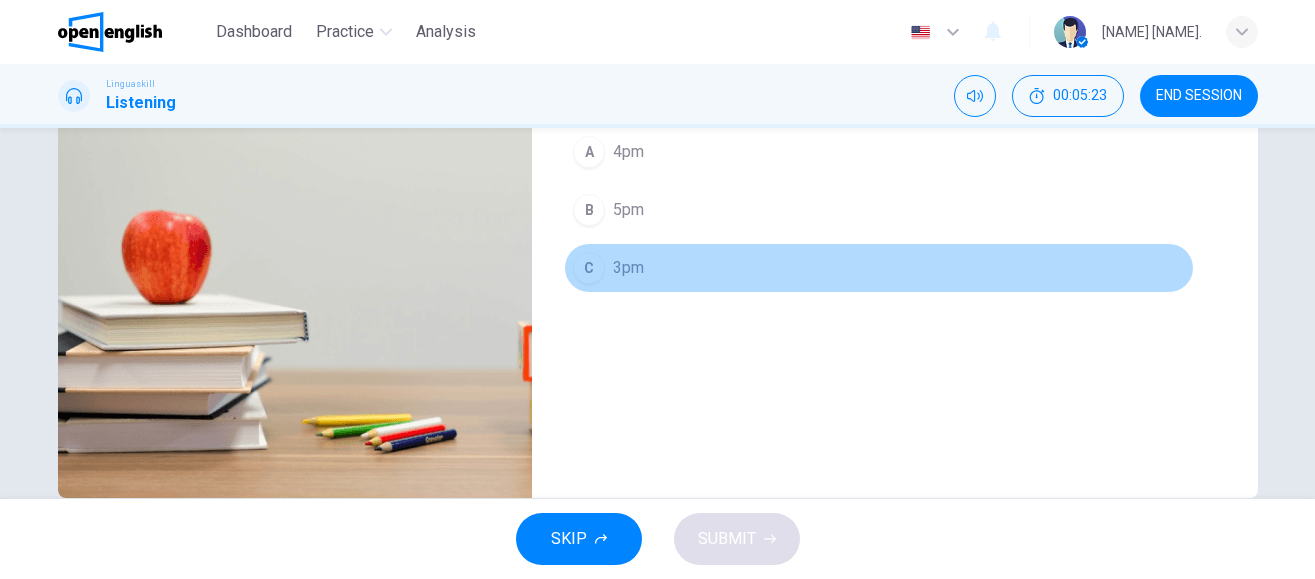 click on "C 3pm" at bounding box center (878, 268) 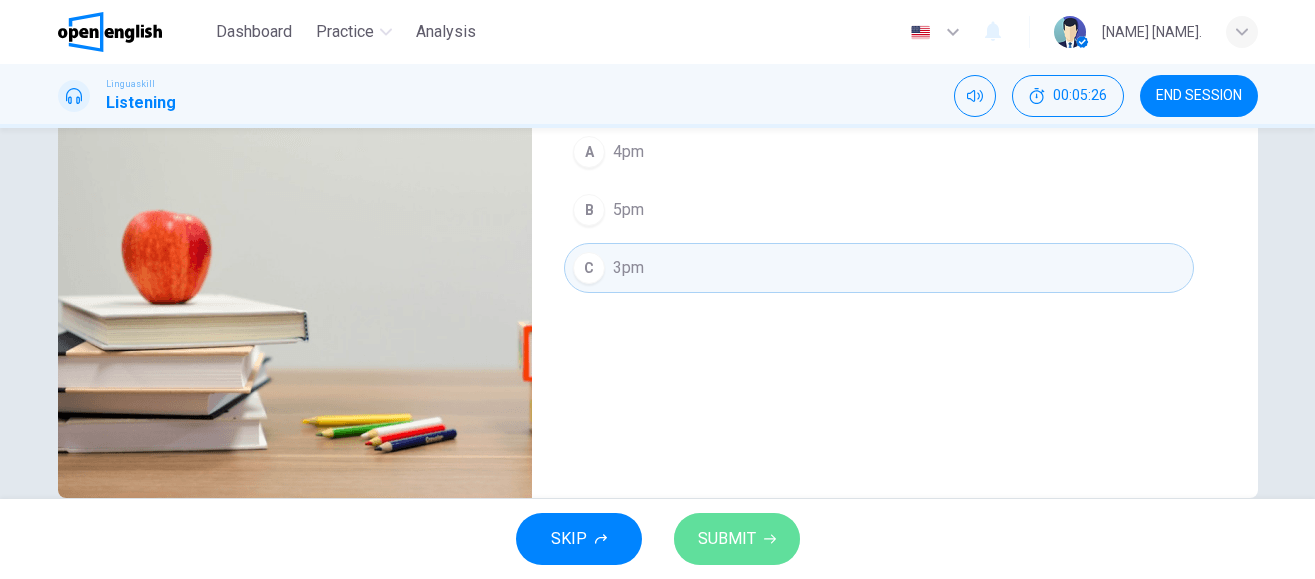click on "SUBMIT" at bounding box center (727, 539) 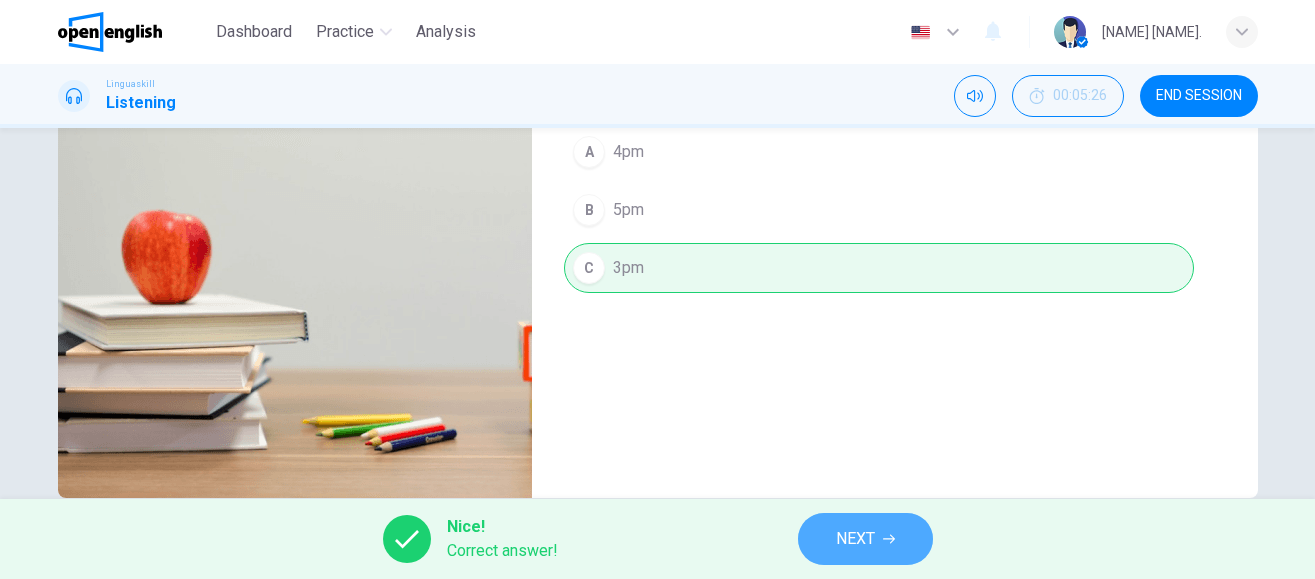 click 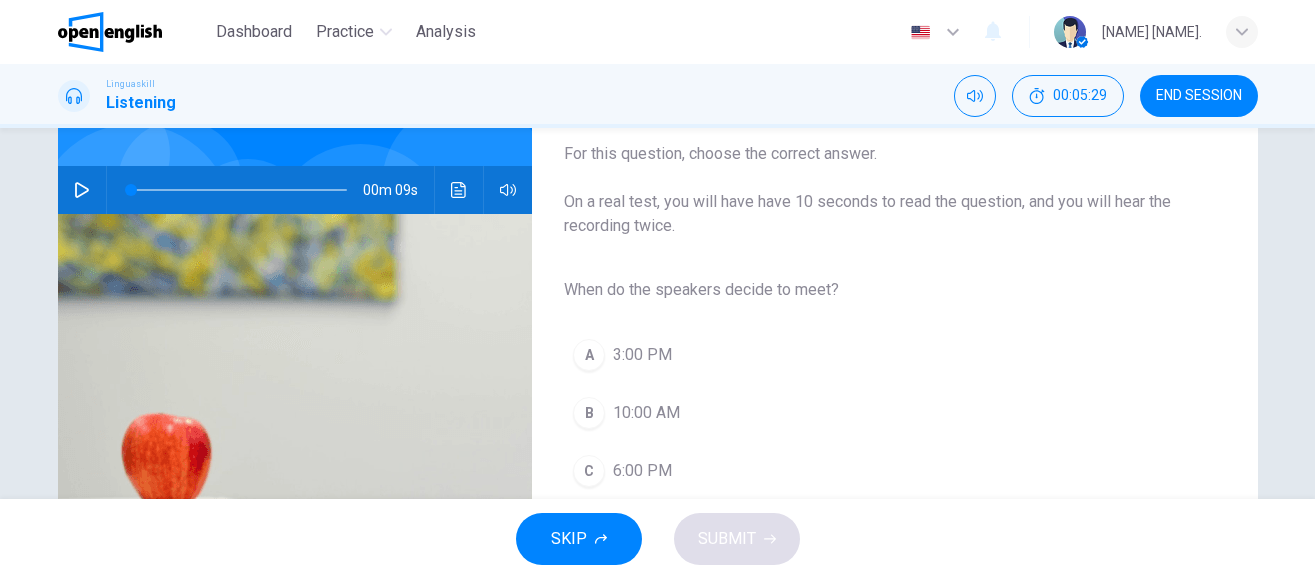 scroll, scrollTop: 158, scrollLeft: 0, axis: vertical 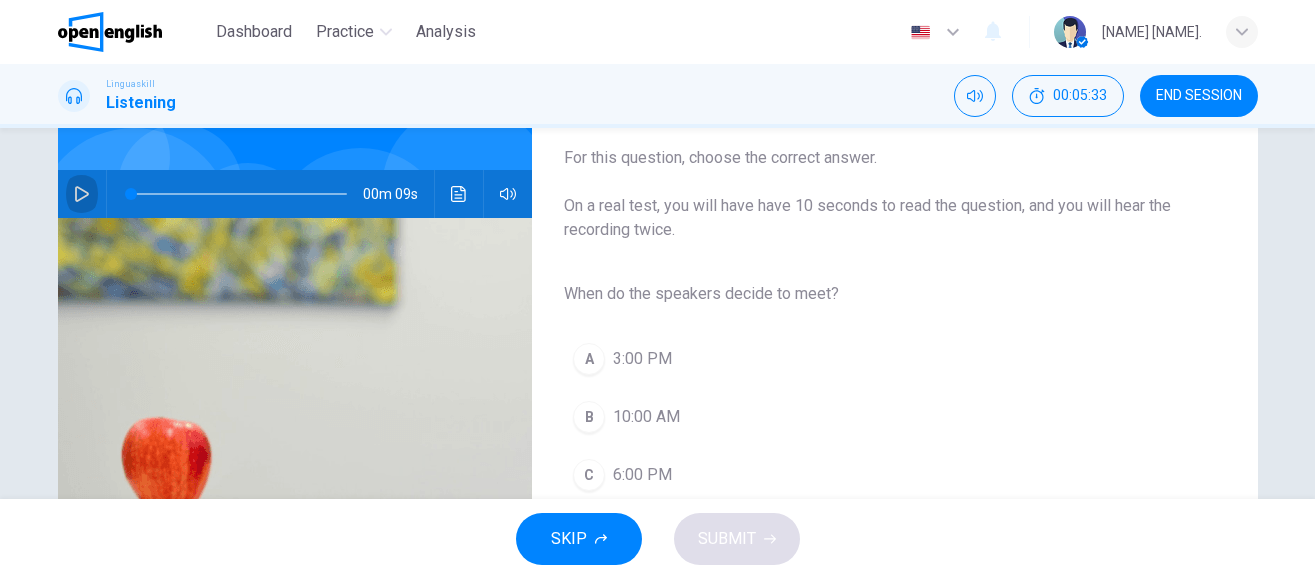 click 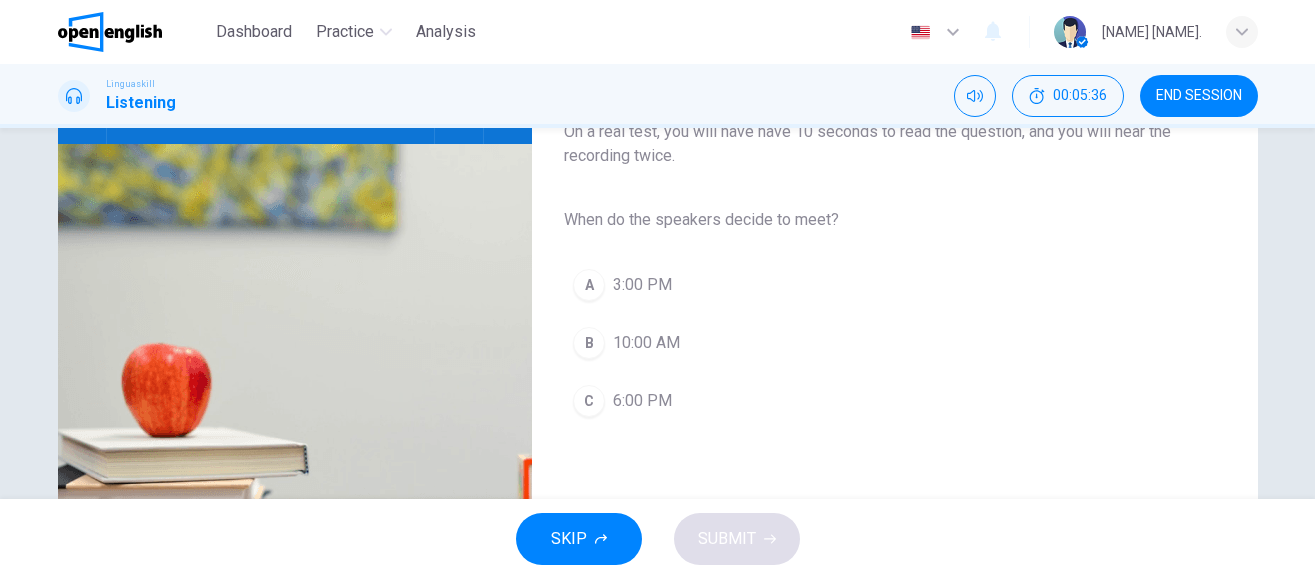 scroll, scrollTop: 236, scrollLeft: 0, axis: vertical 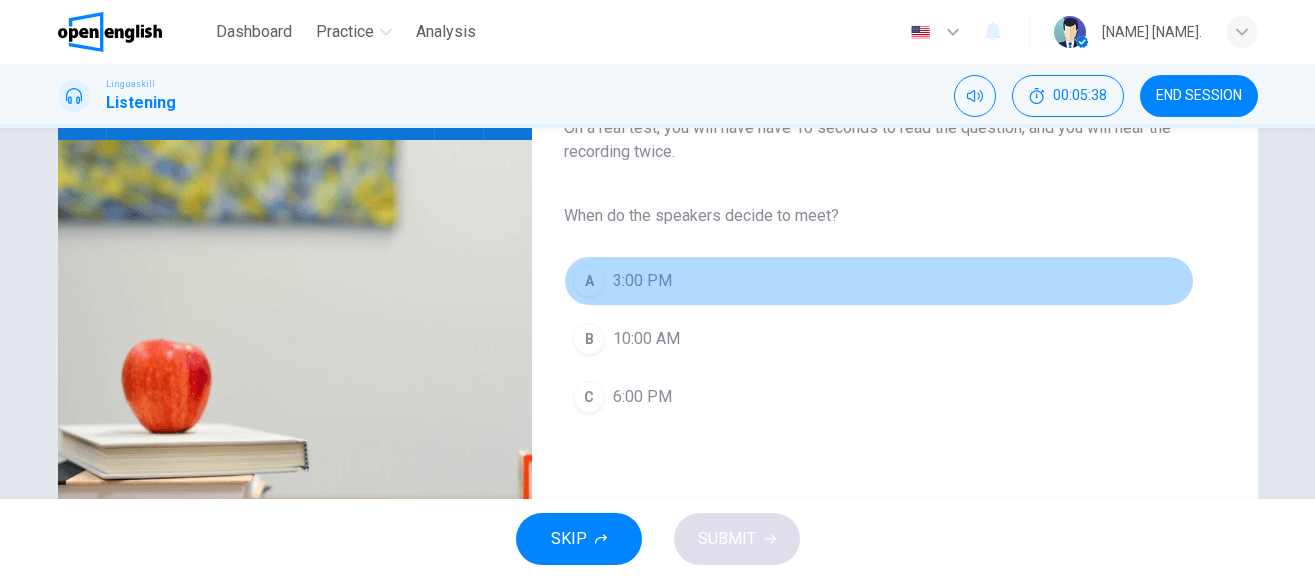 click on "3:00 PM" at bounding box center (642, 281) 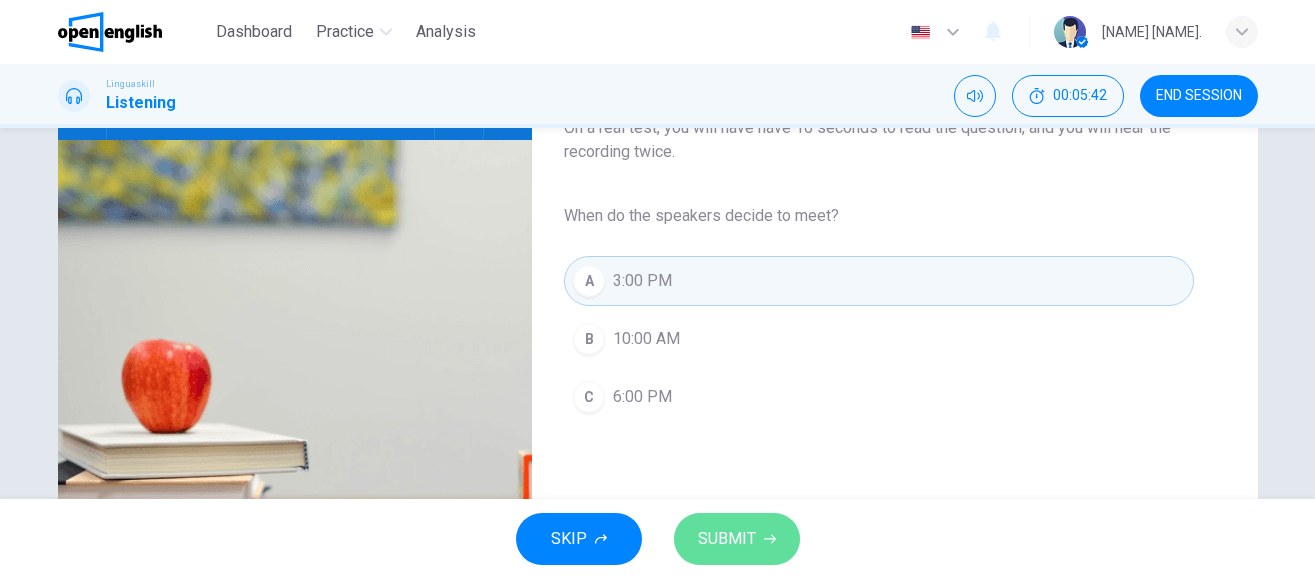 type on "*" 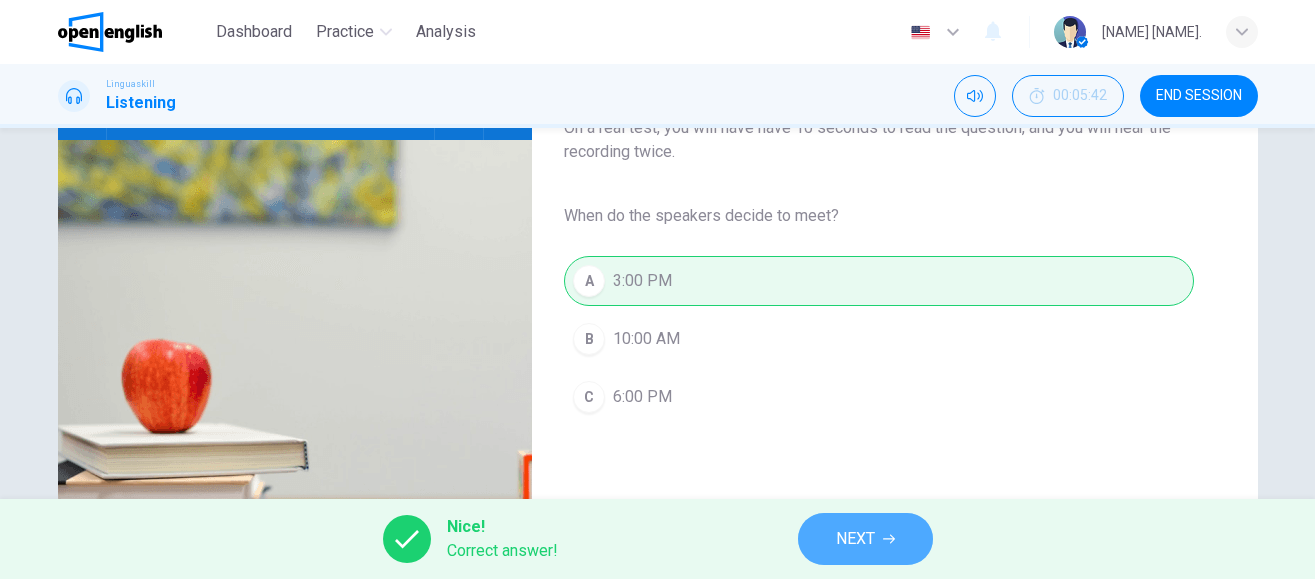 click on "NEXT" at bounding box center (855, 539) 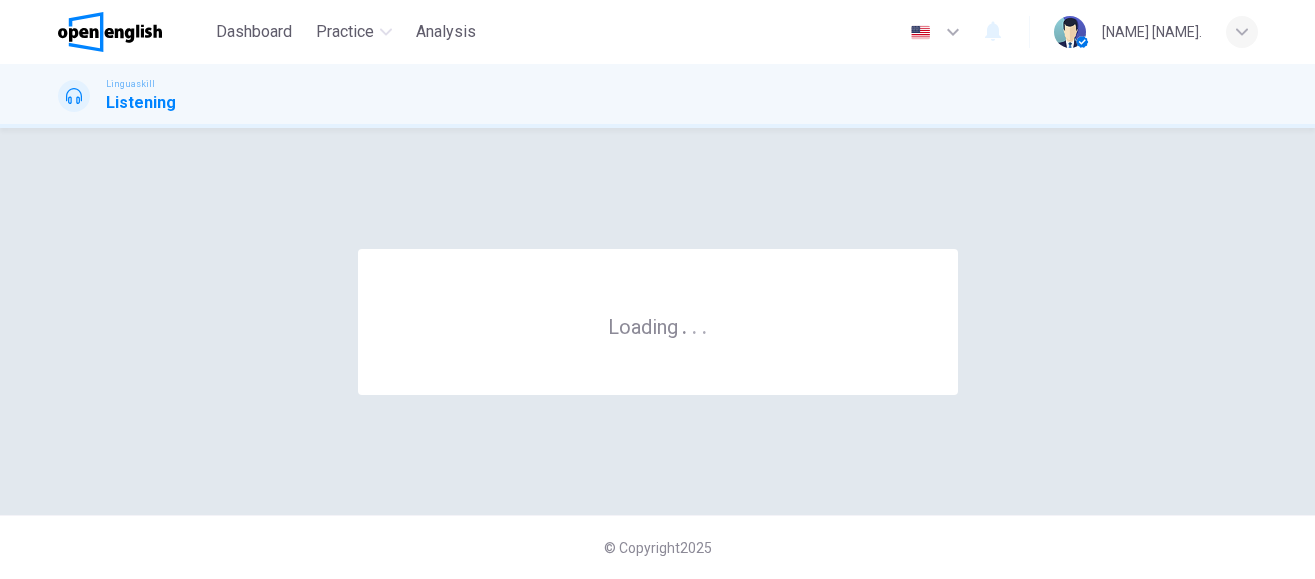 scroll, scrollTop: 0, scrollLeft: 0, axis: both 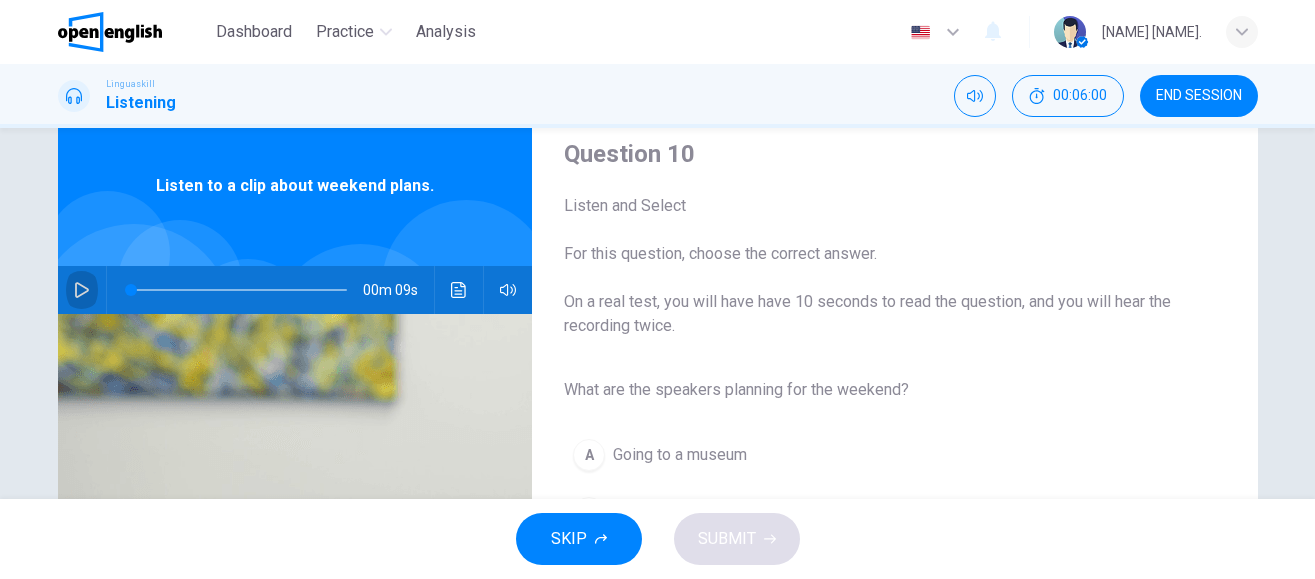 click at bounding box center [82, 290] 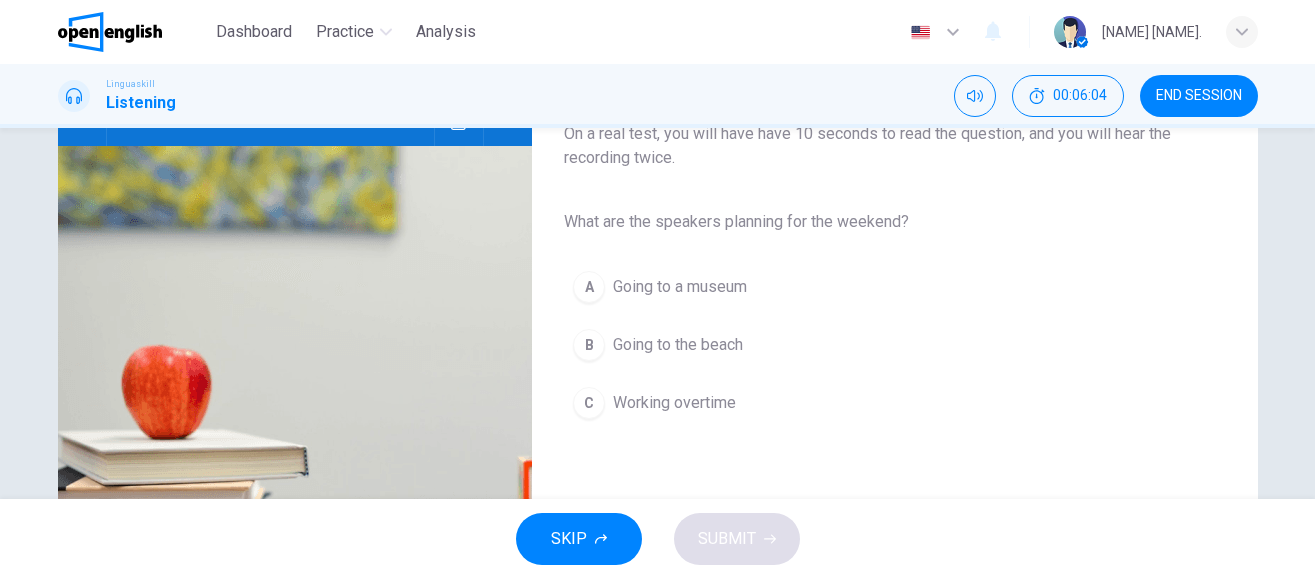 scroll, scrollTop: 234, scrollLeft: 0, axis: vertical 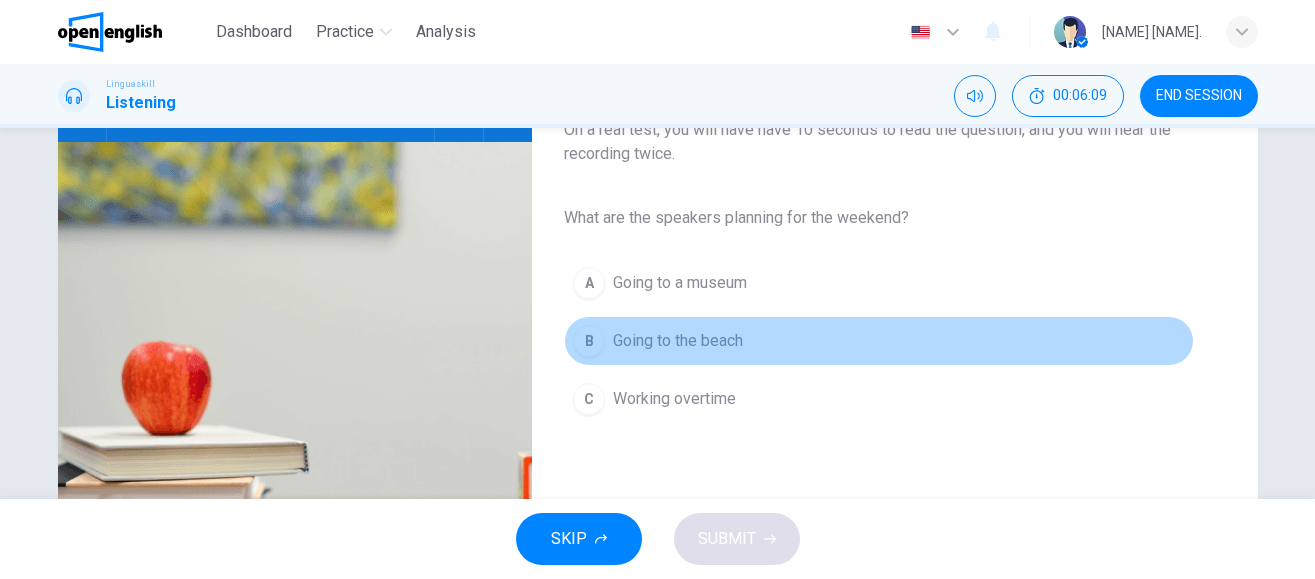 click on "B Going to the beach" at bounding box center (878, 341) 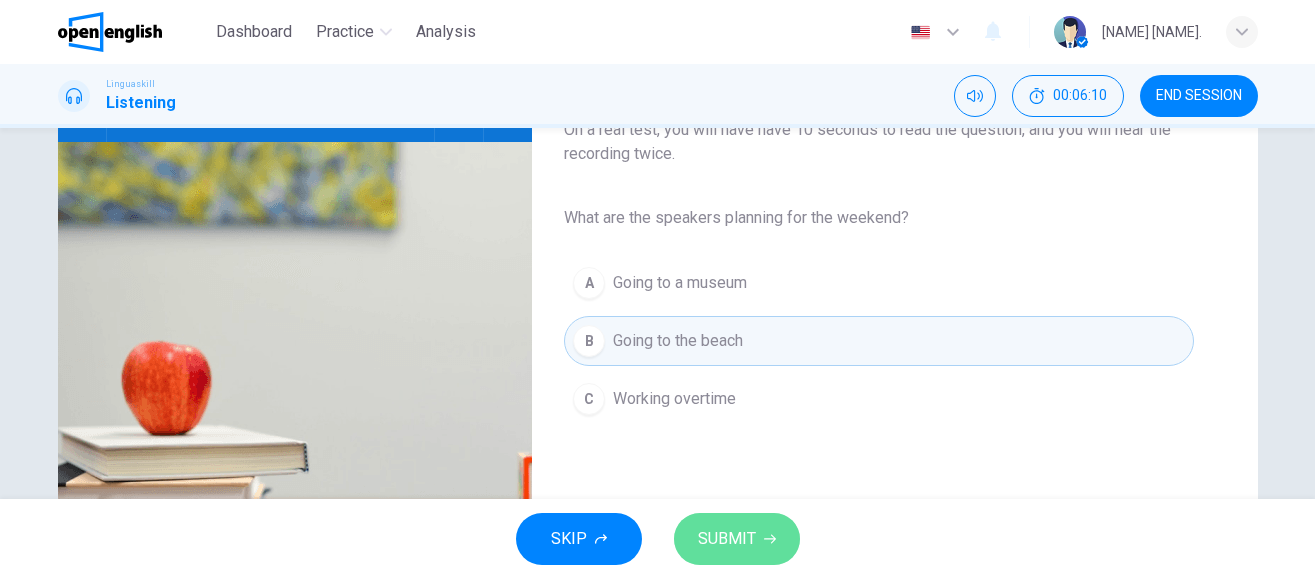 click on "SUBMIT" at bounding box center (727, 539) 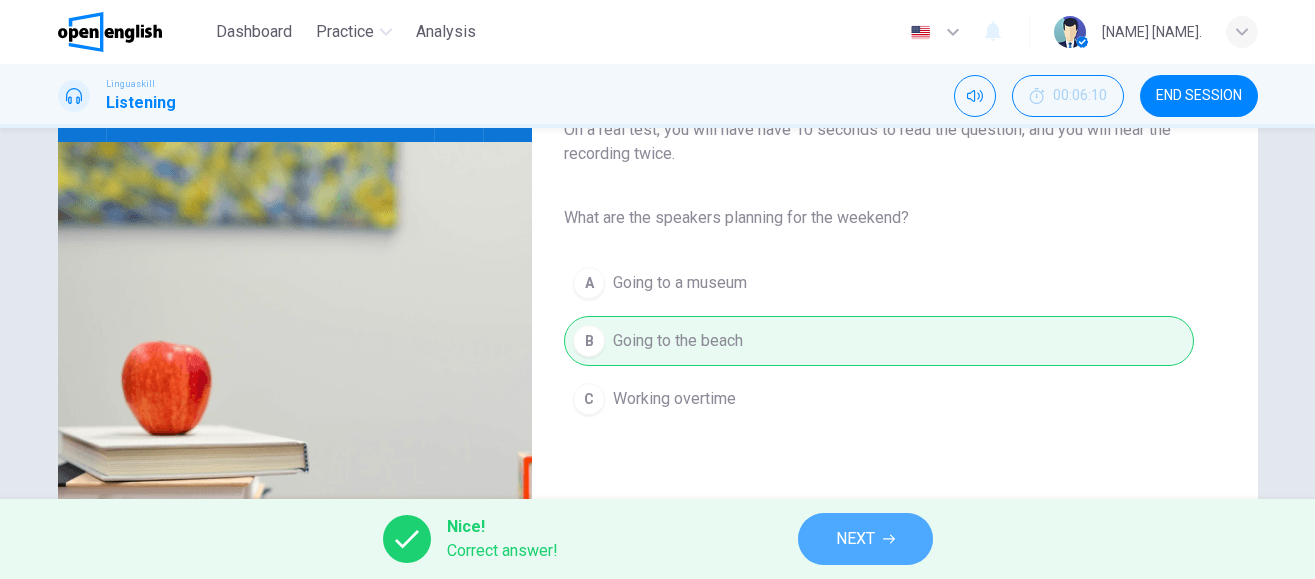 click on "NEXT" at bounding box center (855, 539) 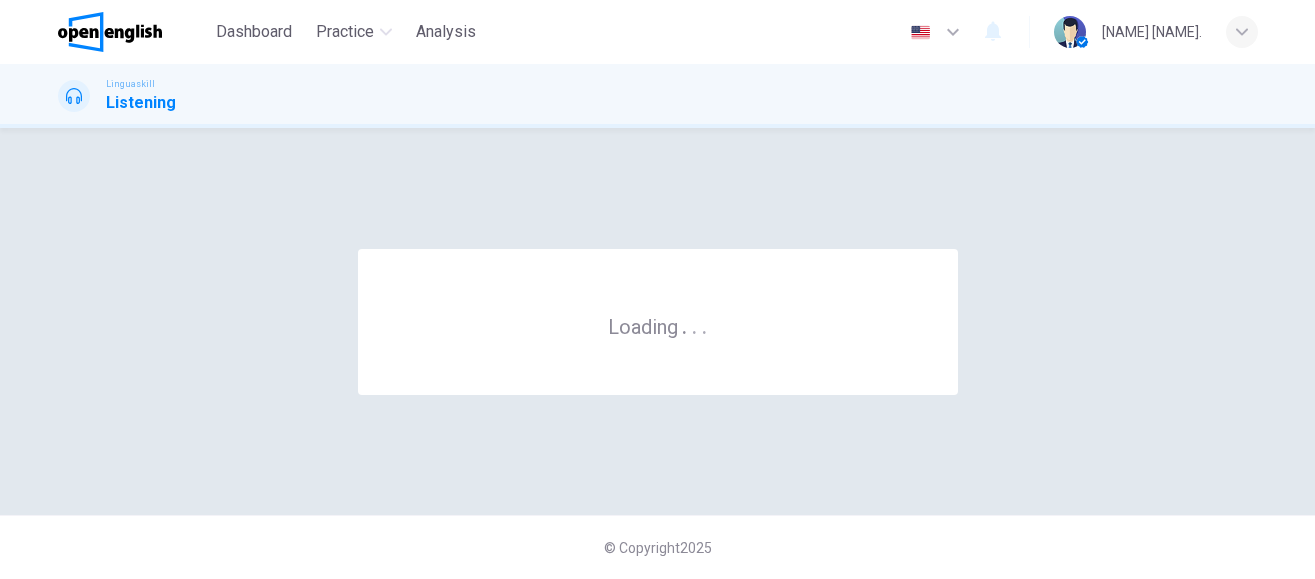 scroll, scrollTop: 0, scrollLeft: 0, axis: both 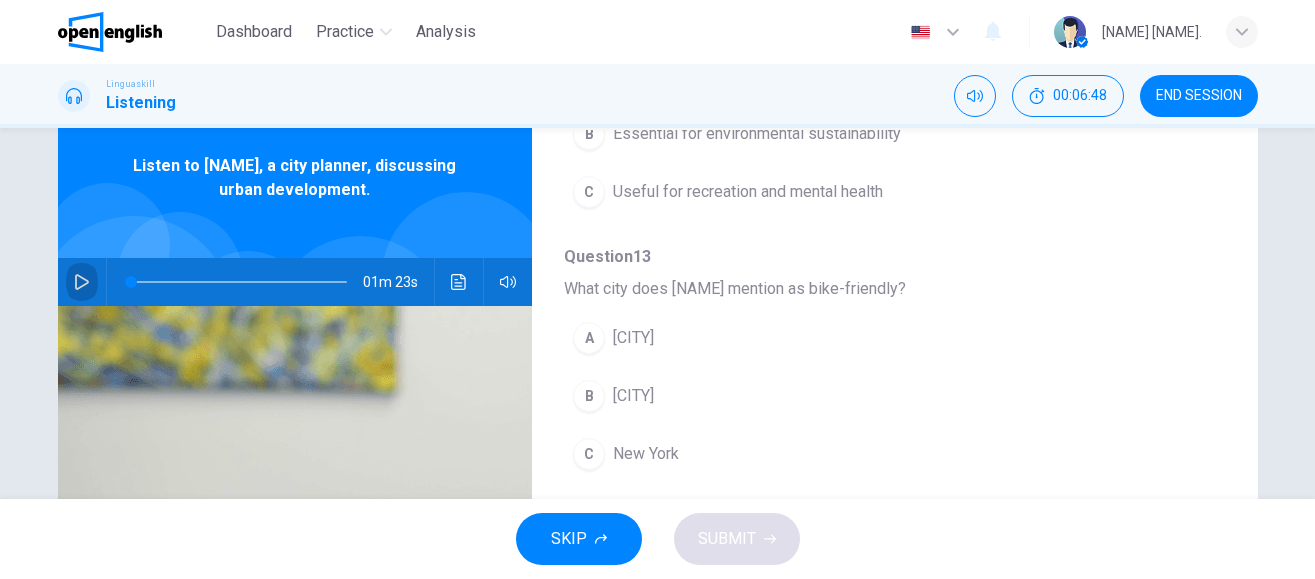 click 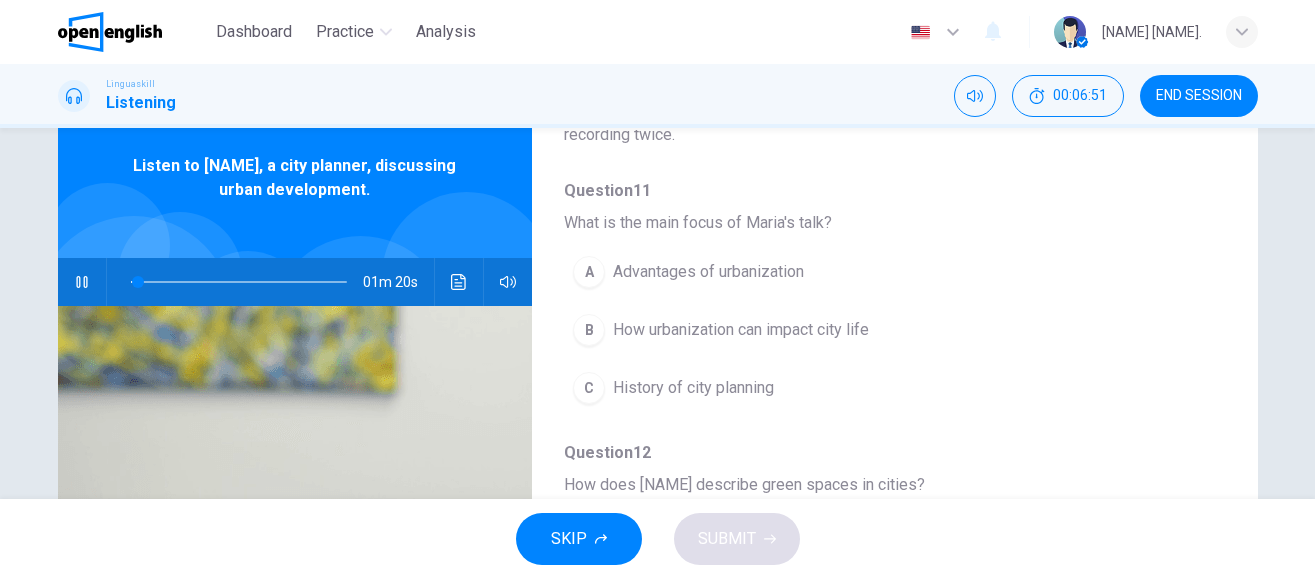 scroll, scrollTop: 24, scrollLeft: 0, axis: vertical 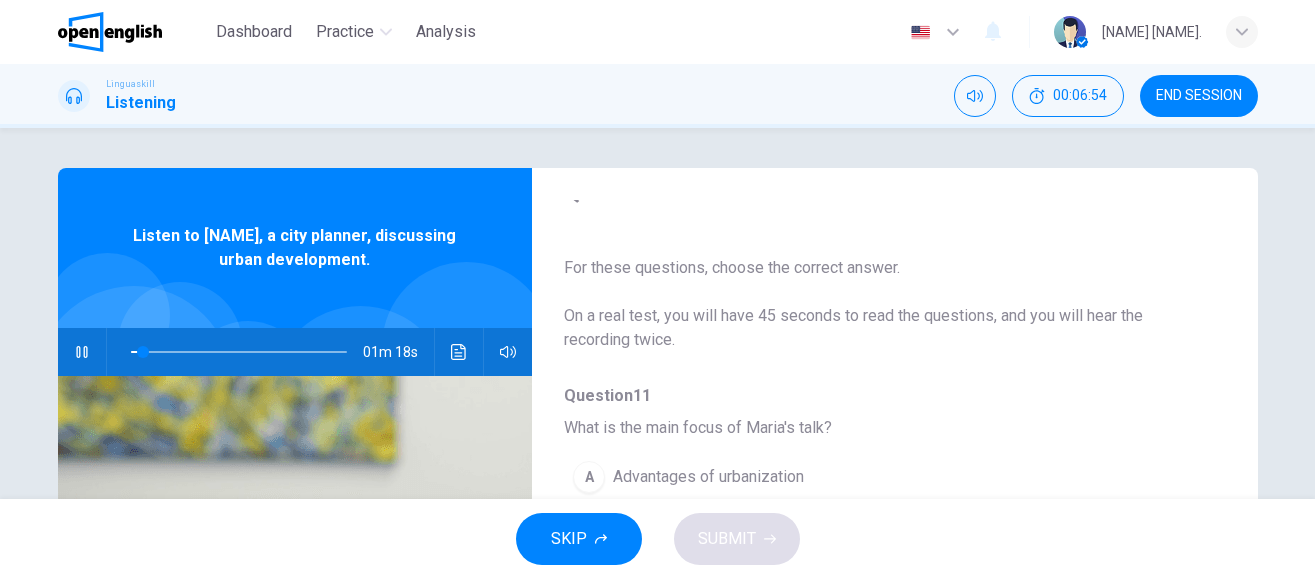 click on "Question 11 - 15 For these questions, choose the correct answer. On a real test, you will have 45 seconds to read the questions, and you will hear the recording twice. Question  11 What is the main focus of [NAME]'s talk? A Advantages of urbanization B How urbanization can impact city life C History of city planning Question  12 How does [NAME] describe green spaces in cities? A Primarily for beautification B Essential for environmental sustainability C Useful for recreation and mental health Question  13 What city does [NAME] mention as bike-friendly? A [CITY] B [CITY] C [CITY] Question  14 According to [NAME], what is a major problem in [CITY]? A Overcrowding B Lack of green spaces C Pollution and traffic due to cars Question  15 What is the primary goal of city planners as per [NAME]? A To balance development and sustainability B To ensure cities look aesthetically pleasing C To promote public transportation Listen to [NAME], a city planner, discussing urban development. 01m 18s" at bounding box center [657, 313] 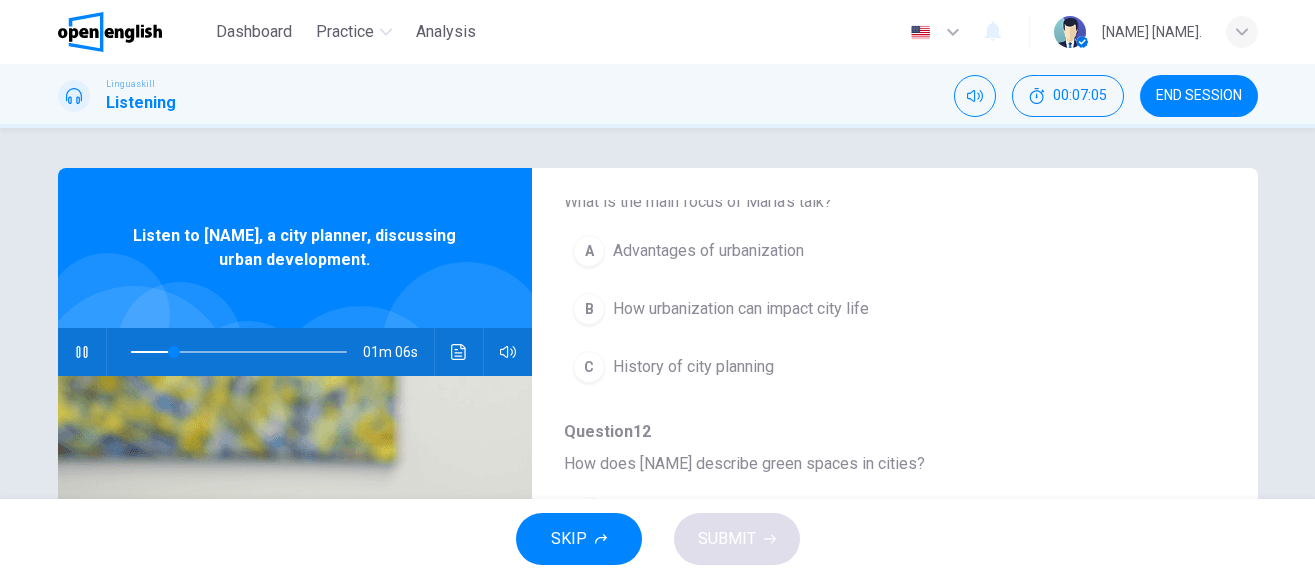scroll, scrollTop: 271, scrollLeft: 0, axis: vertical 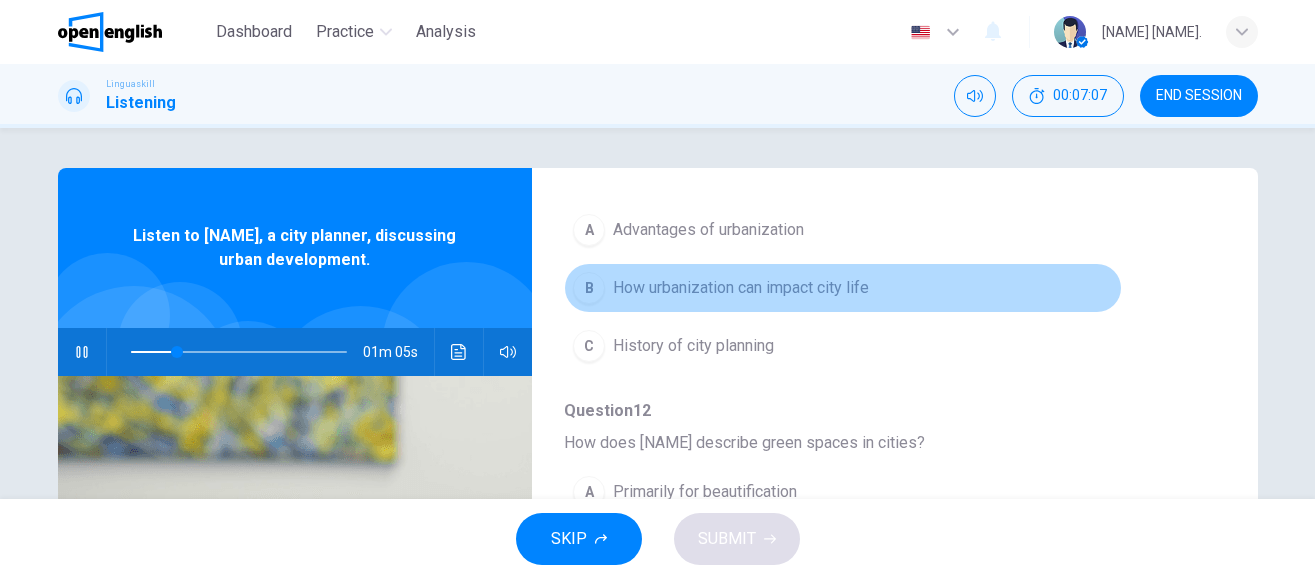 click on "How urbanization can impact city life" at bounding box center (741, 288) 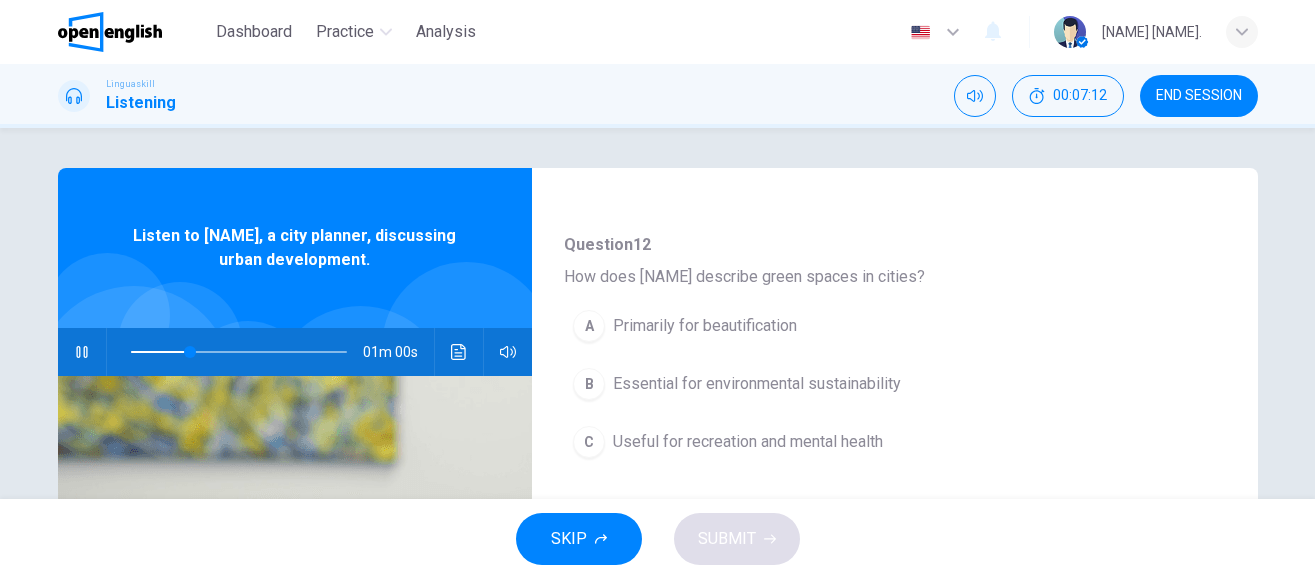 scroll, scrollTop: 439, scrollLeft: 0, axis: vertical 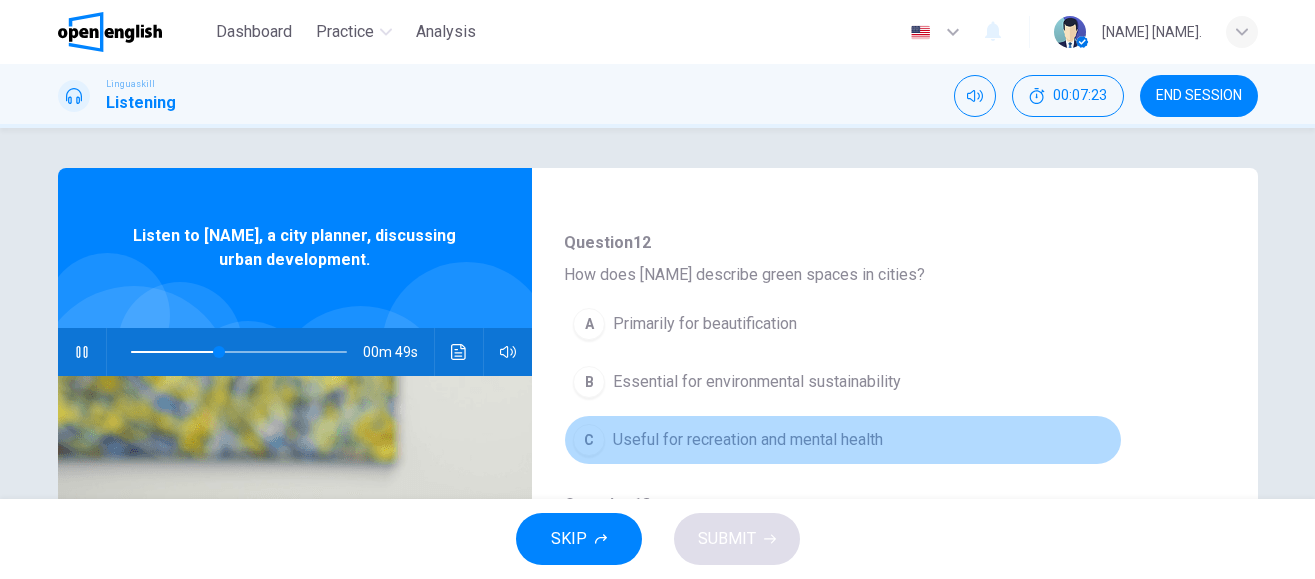 click on "Useful for recreation and mental health" at bounding box center [748, 440] 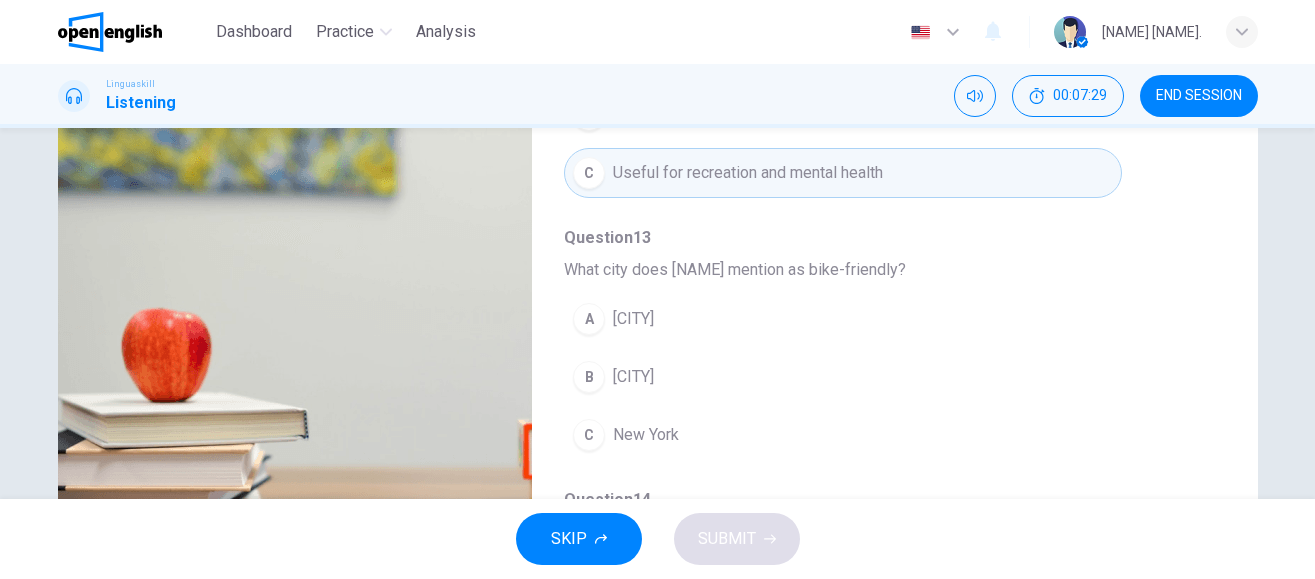 scroll, scrollTop: 273, scrollLeft: 0, axis: vertical 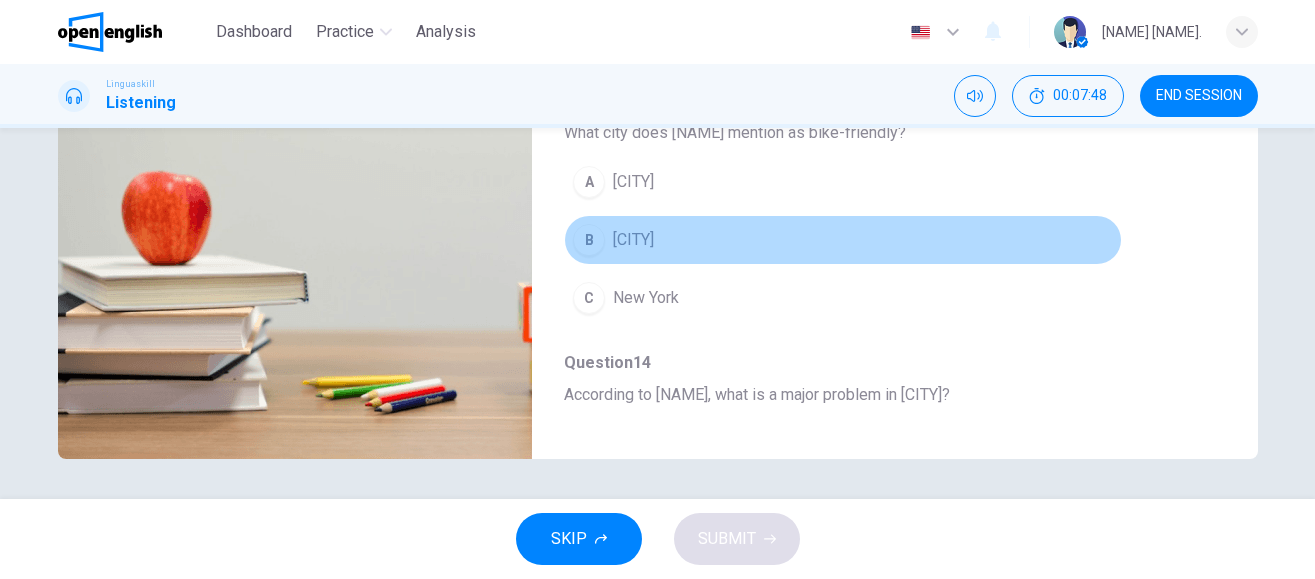 click on "[CITY]" at bounding box center (633, 240) 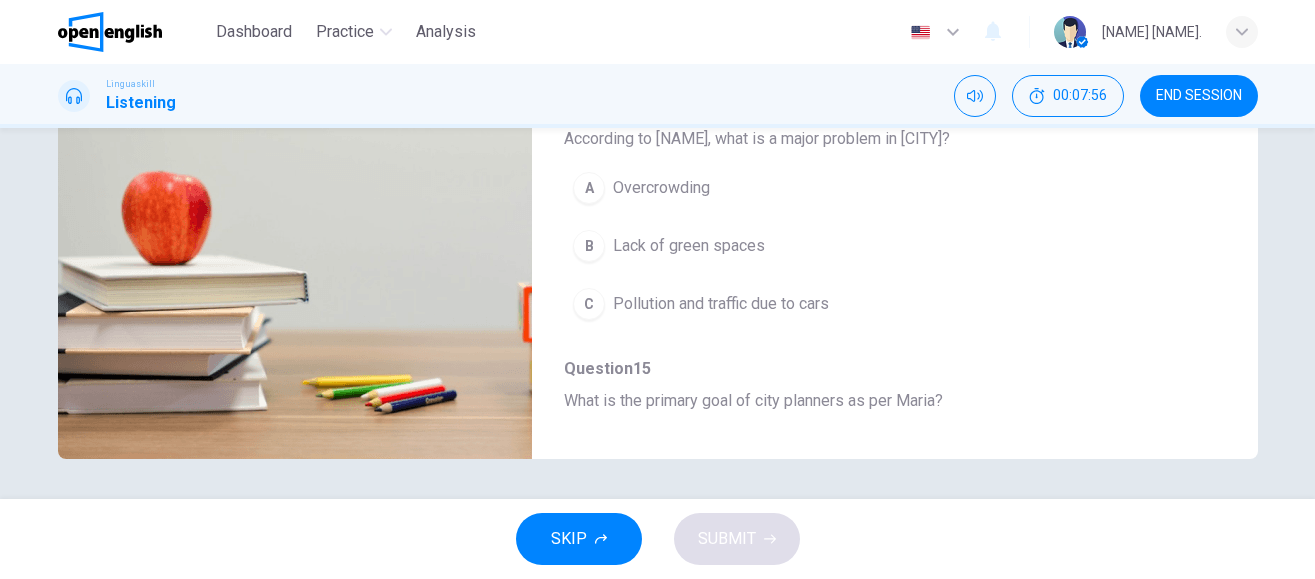 scroll, scrollTop: 704, scrollLeft: 0, axis: vertical 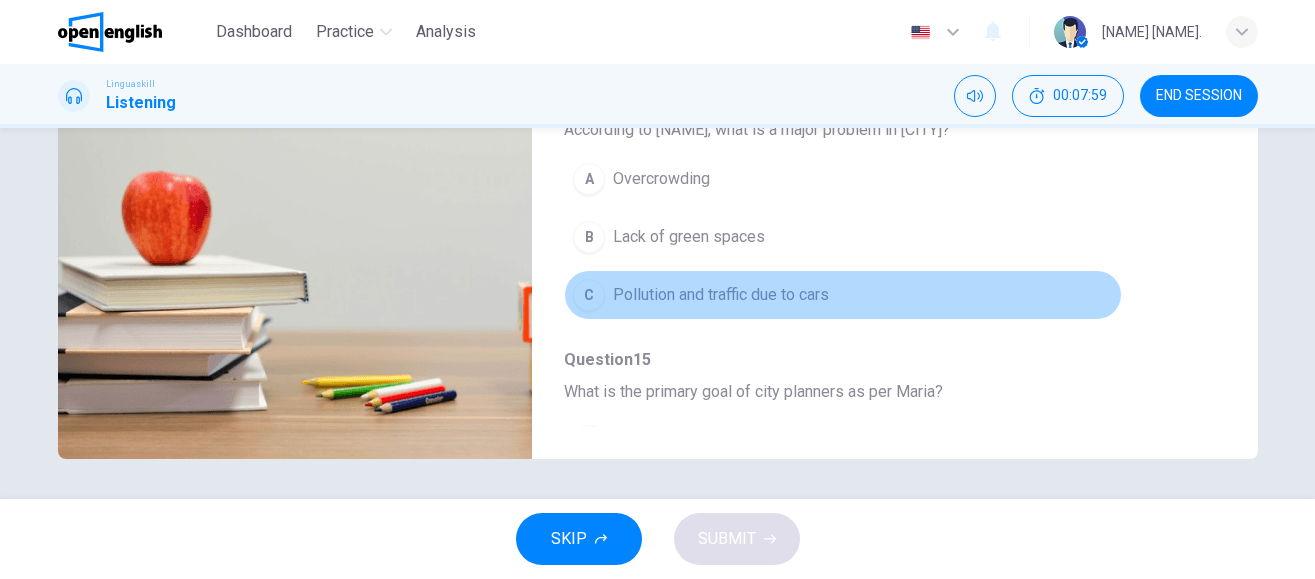 click on "Pollution and traffic due to cars" at bounding box center [721, 295] 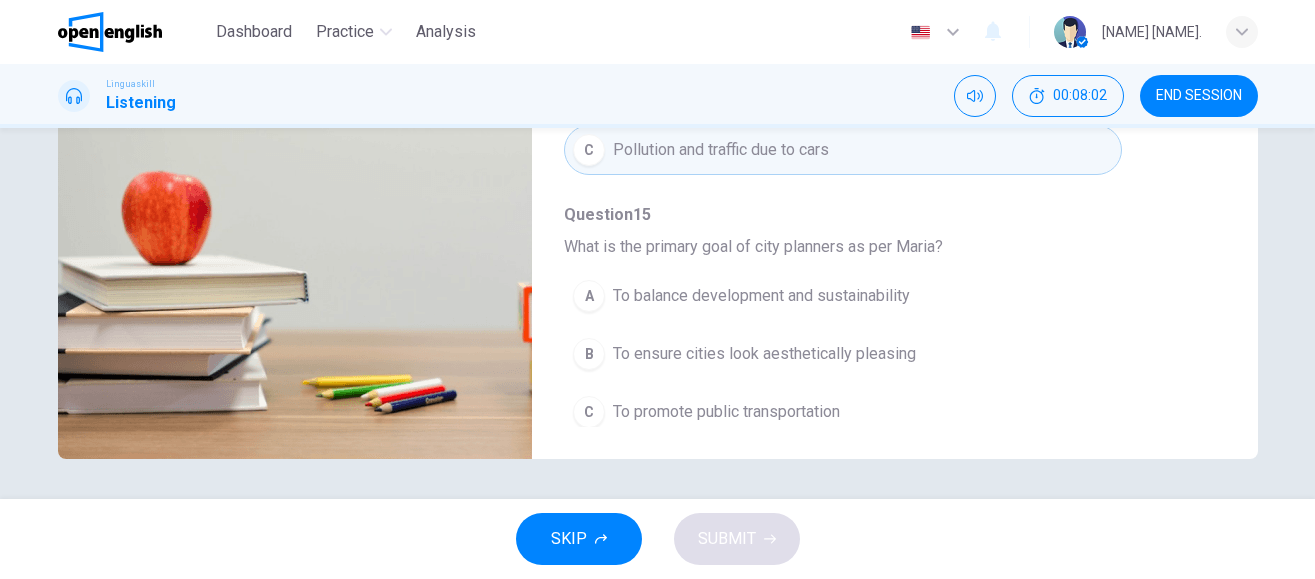 scroll, scrollTop: 863, scrollLeft: 0, axis: vertical 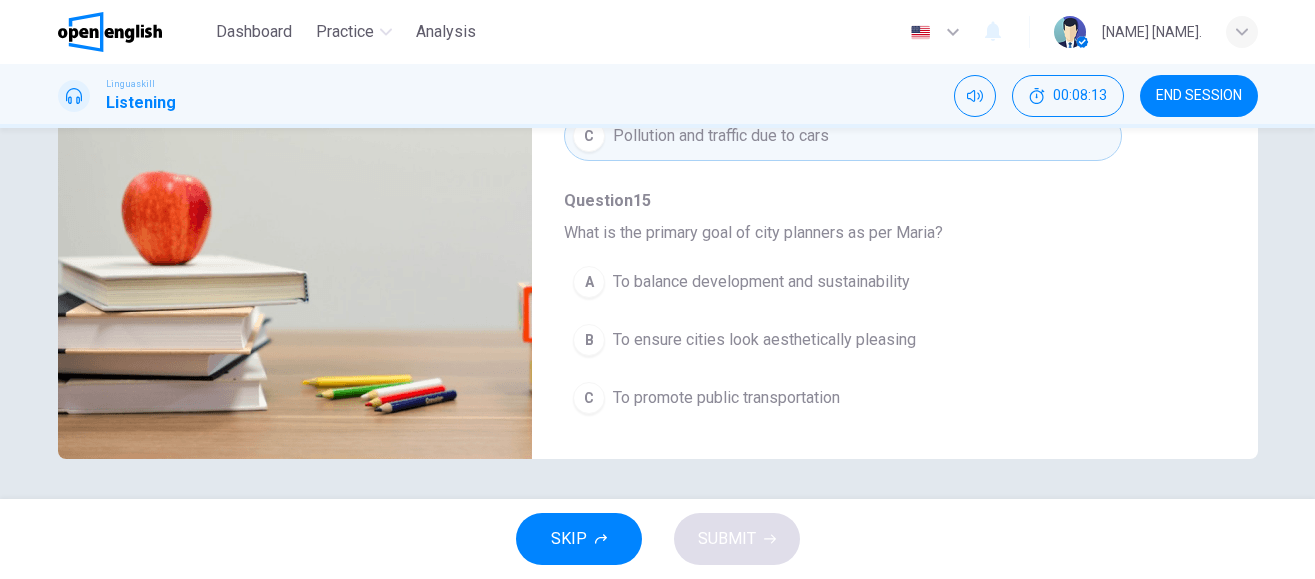 type on "*" 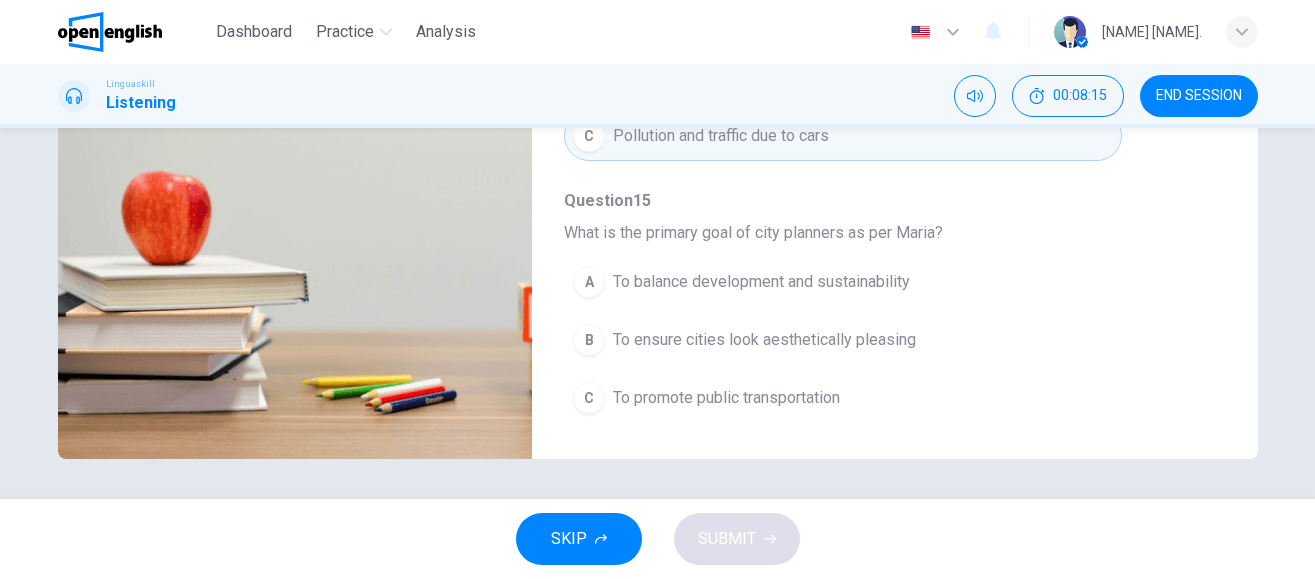 click on "To balance development and sustainability" at bounding box center [761, 282] 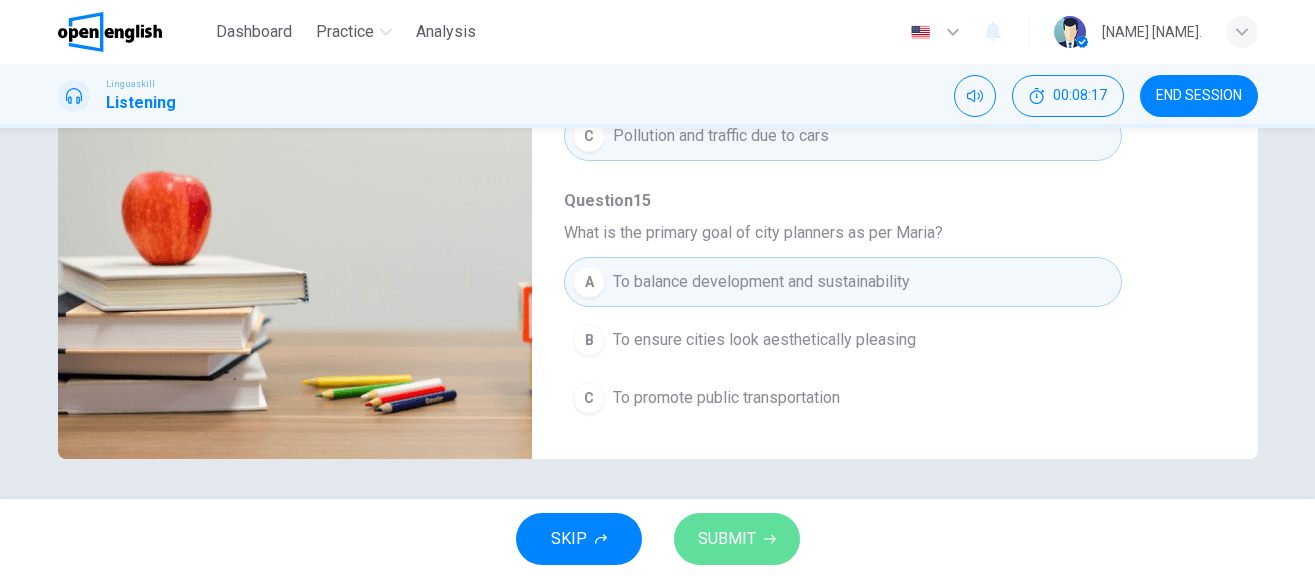 click on "SUBMIT" at bounding box center (727, 539) 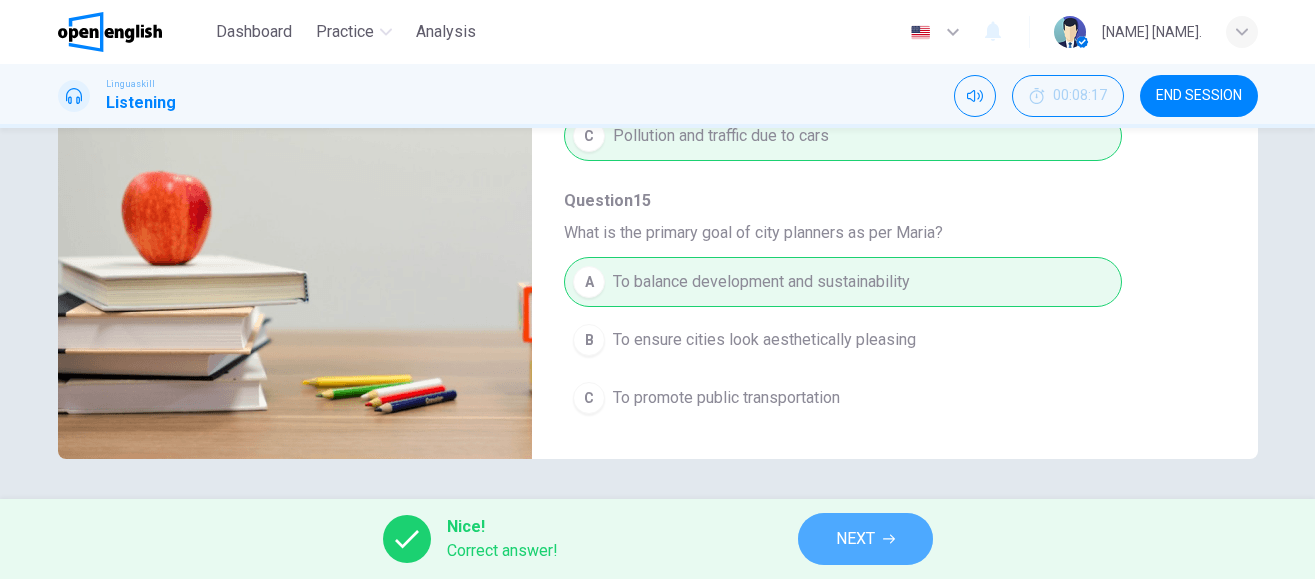 click on "NEXT" at bounding box center (855, 539) 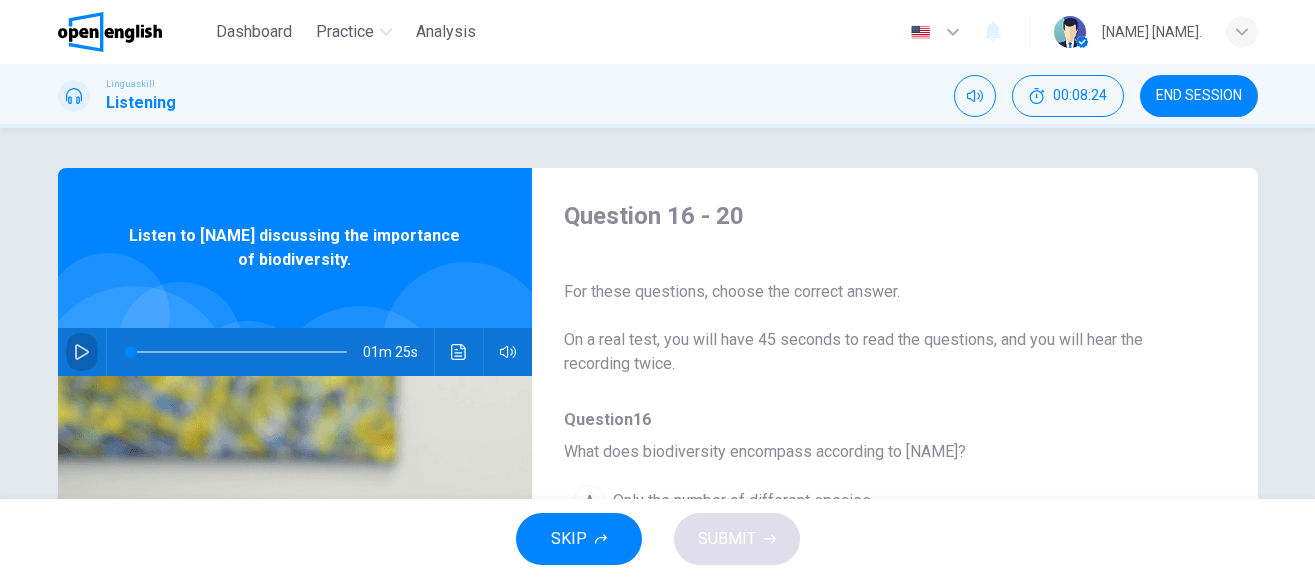 click 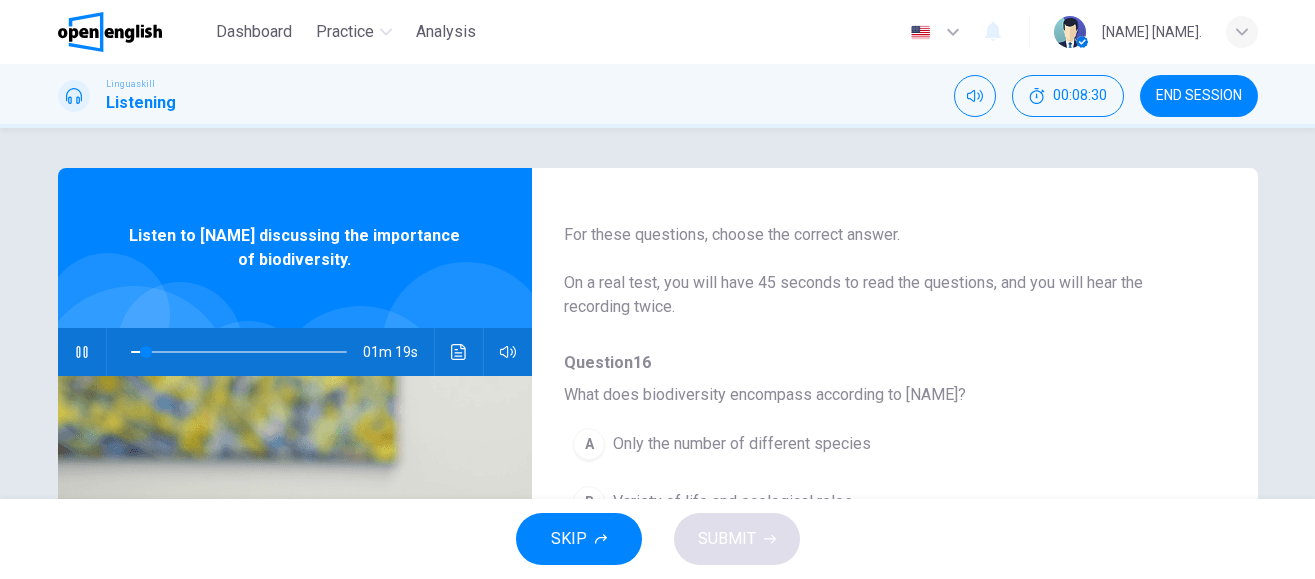 scroll, scrollTop: 0, scrollLeft: 0, axis: both 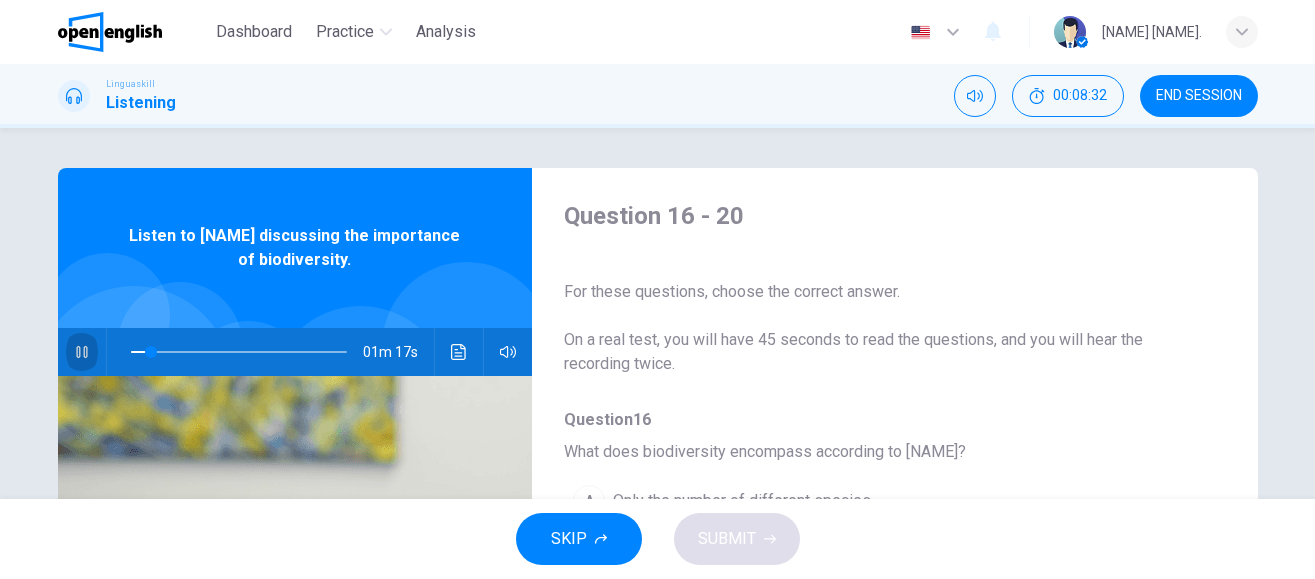 click 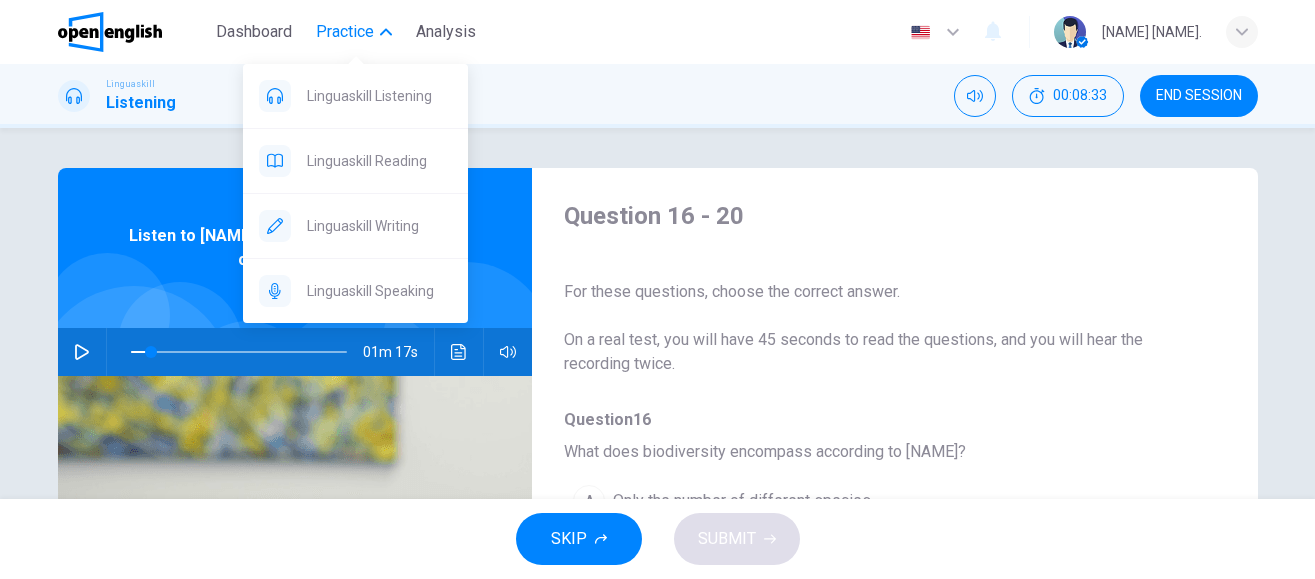 click on "Practice" at bounding box center [345, 32] 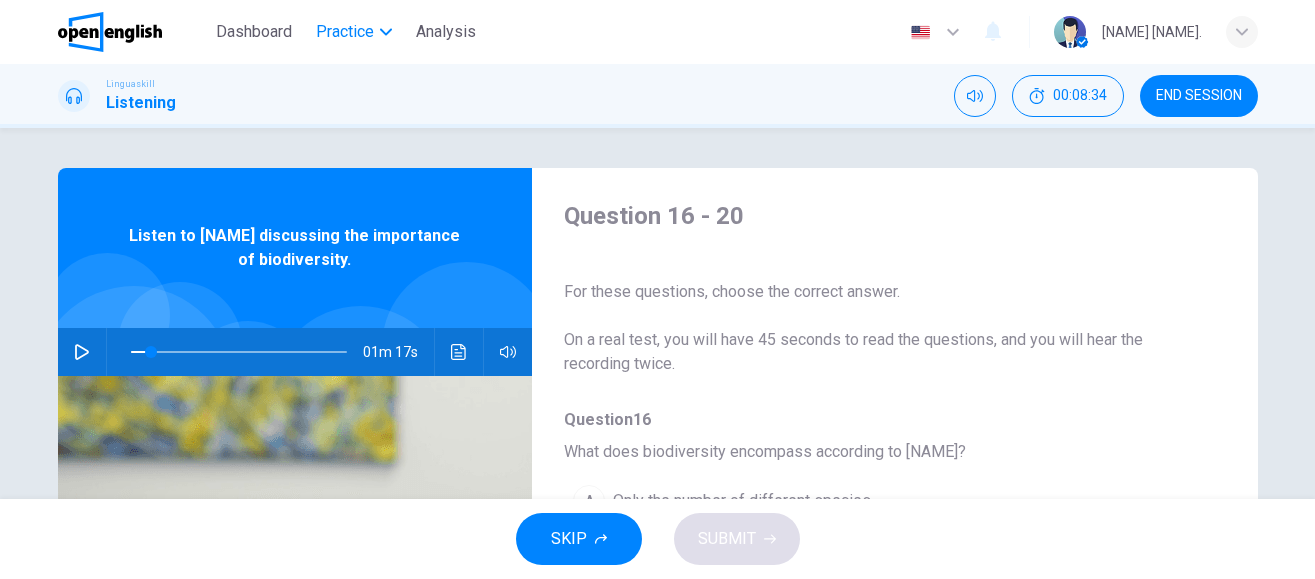 click on "Practice" at bounding box center [345, 32] 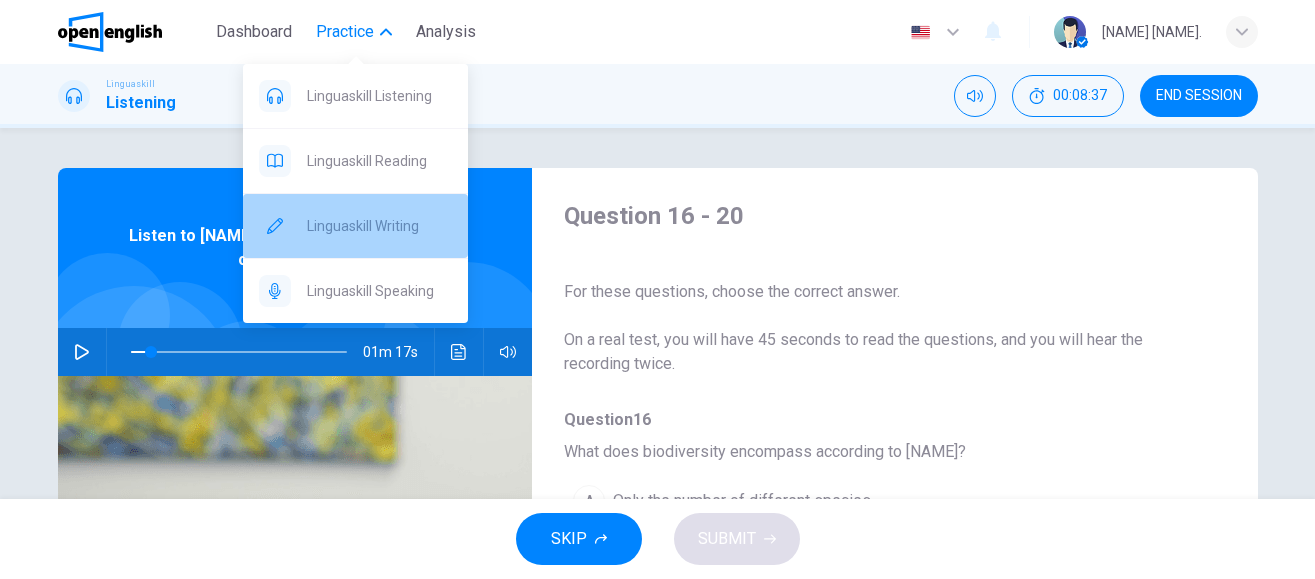 click on "Linguaskill Writing" at bounding box center [379, 226] 